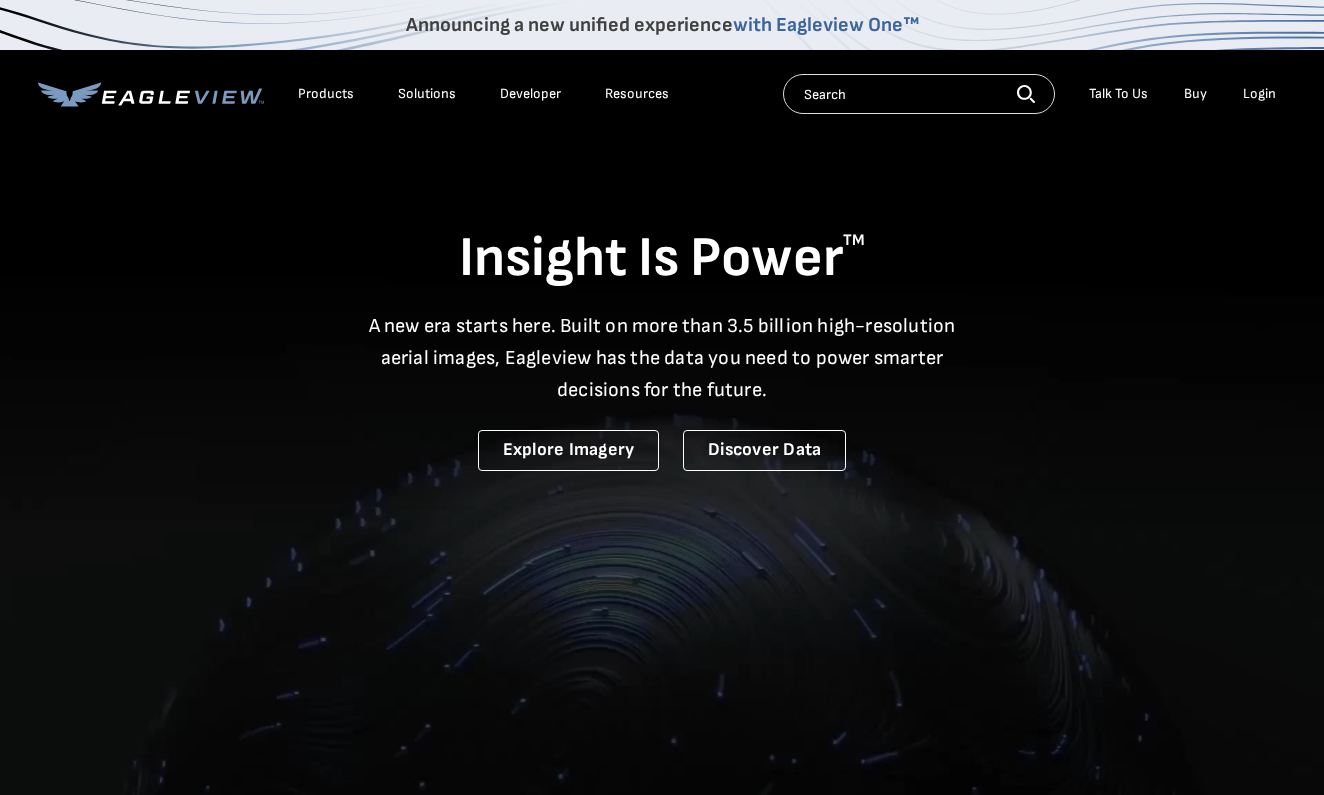 scroll, scrollTop: 0, scrollLeft: 0, axis: both 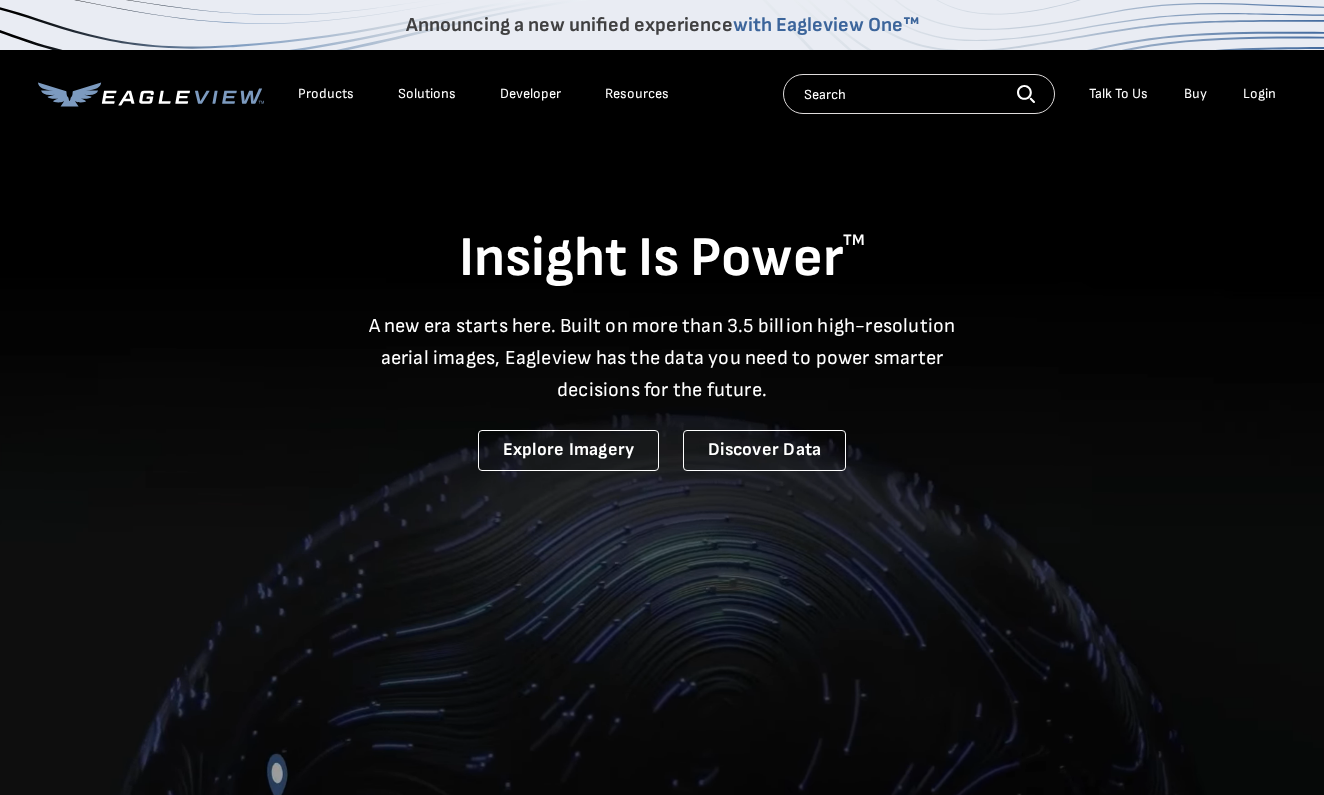 click on "Login" at bounding box center [1259, 94] 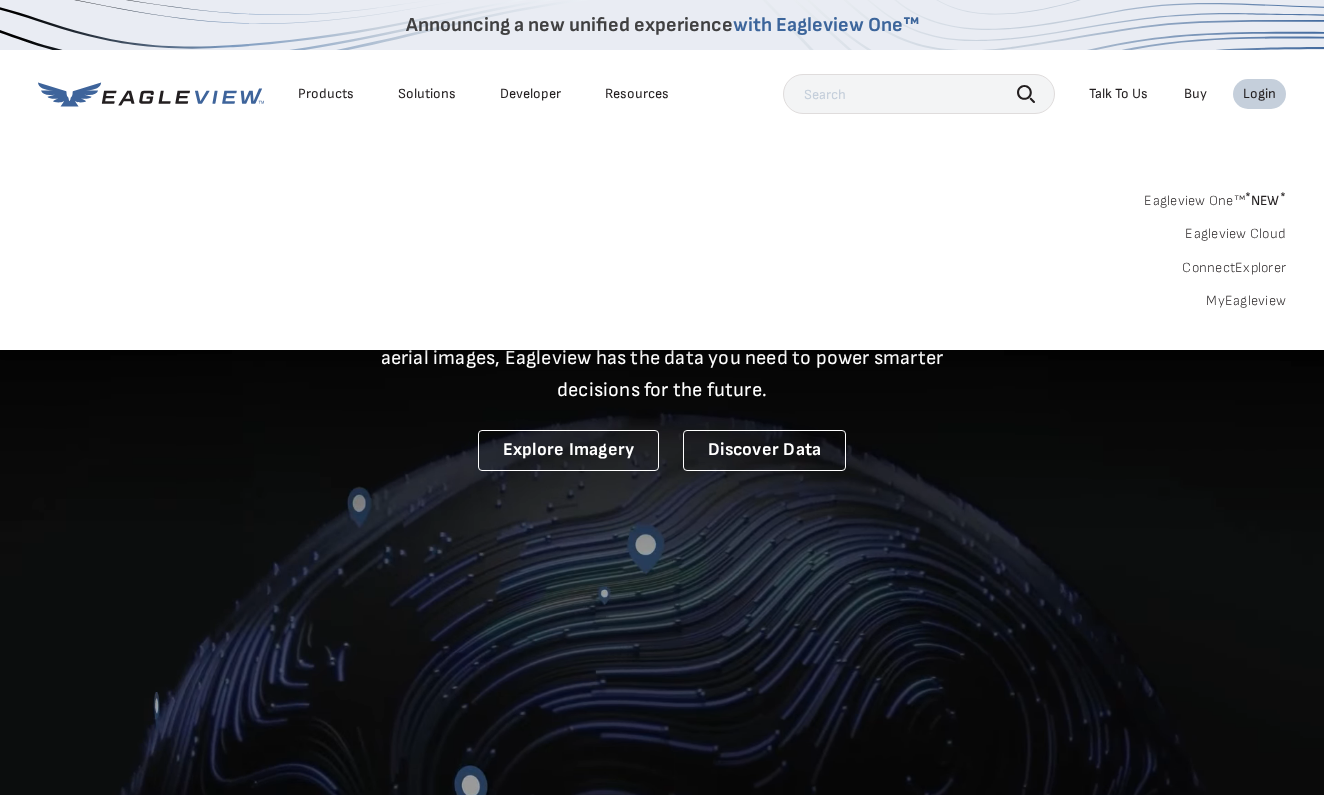 click on "Login" at bounding box center (1259, 94) 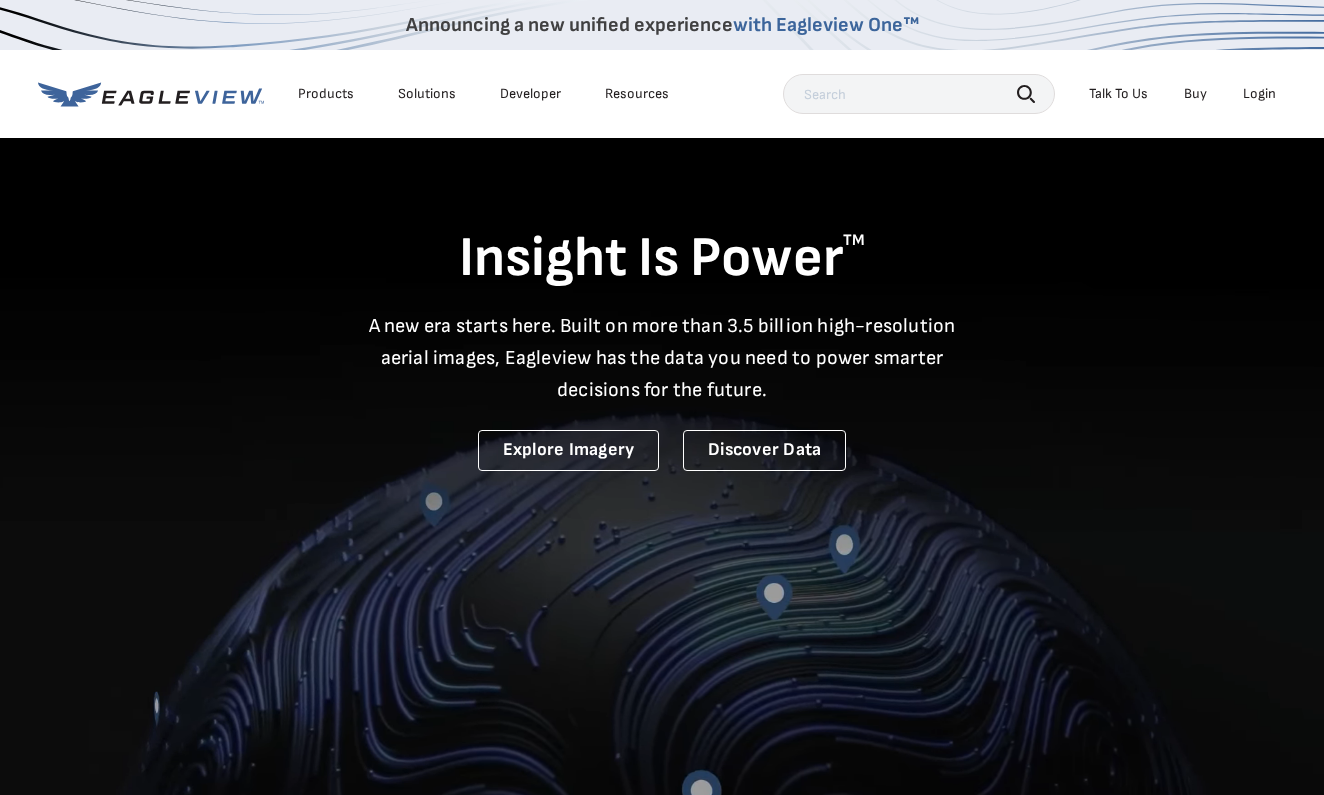 click on "Login" at bounding box center (1259, 94) 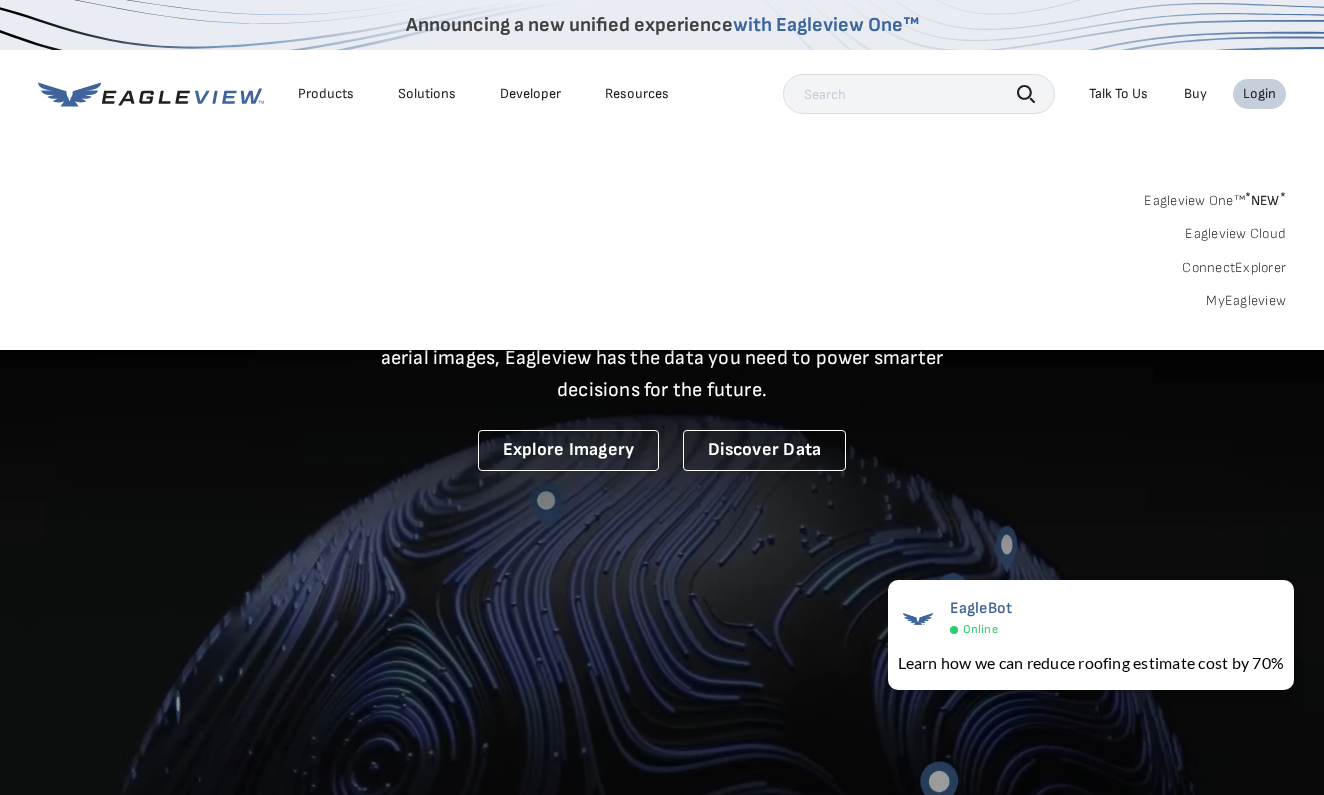 click on "Login" at bounding box center [1259, 94] 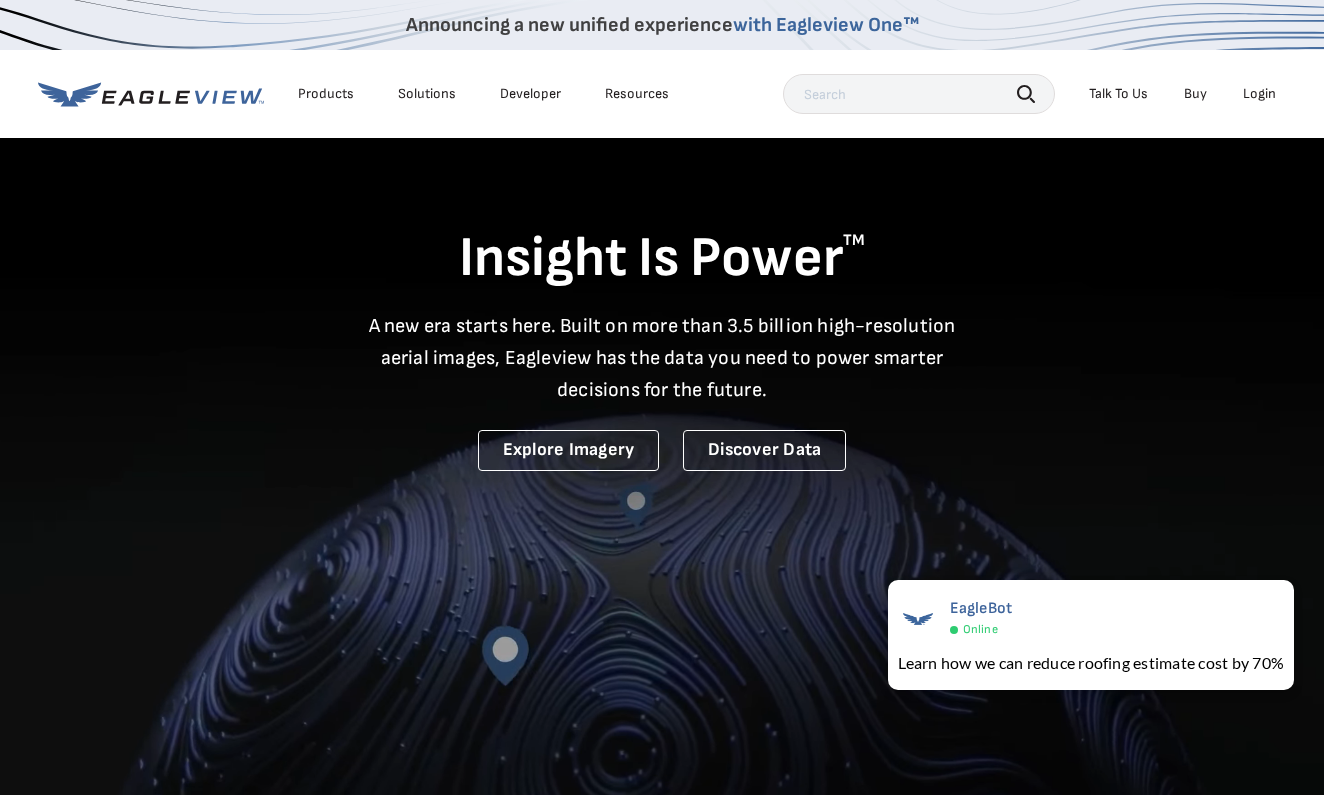click on "Login" at bounding box center (1259, 94) 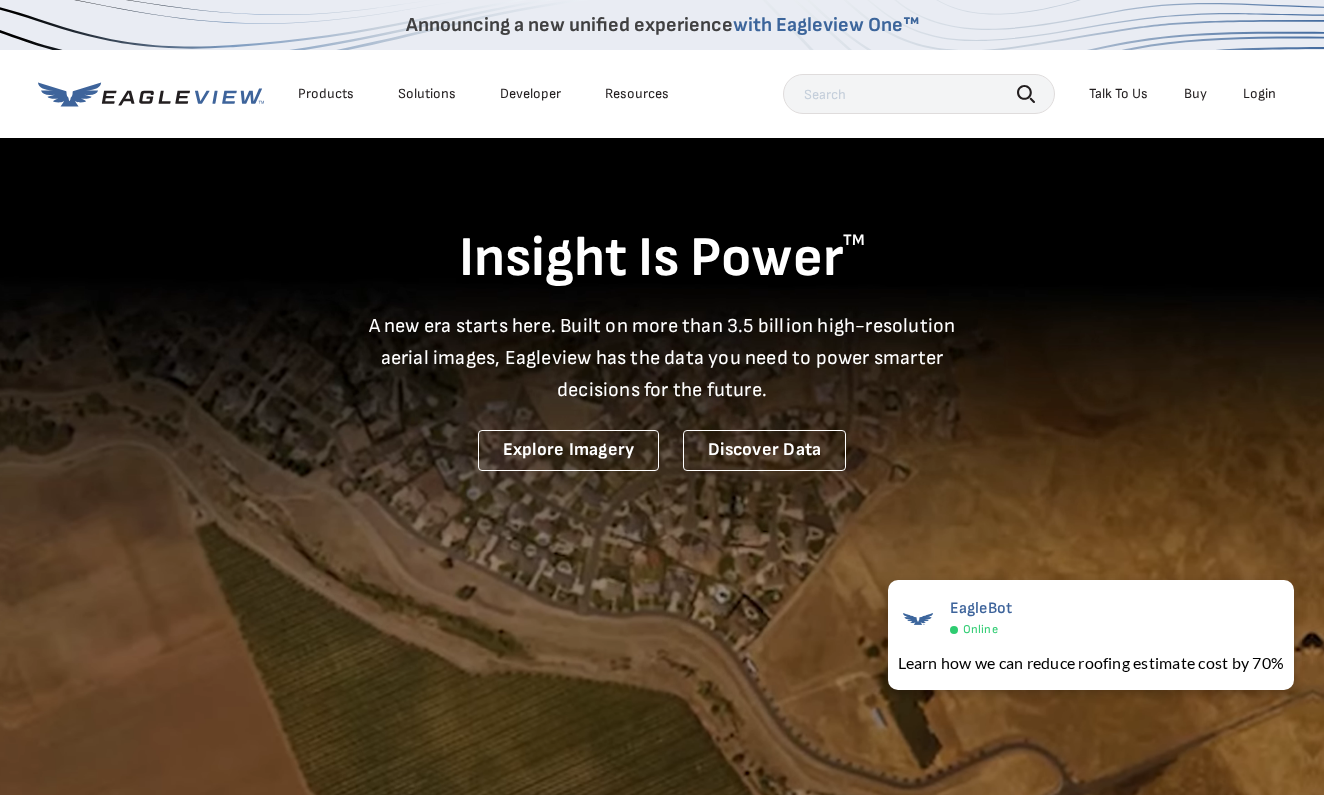 click on "Login" at bounding box center (1259, 94) 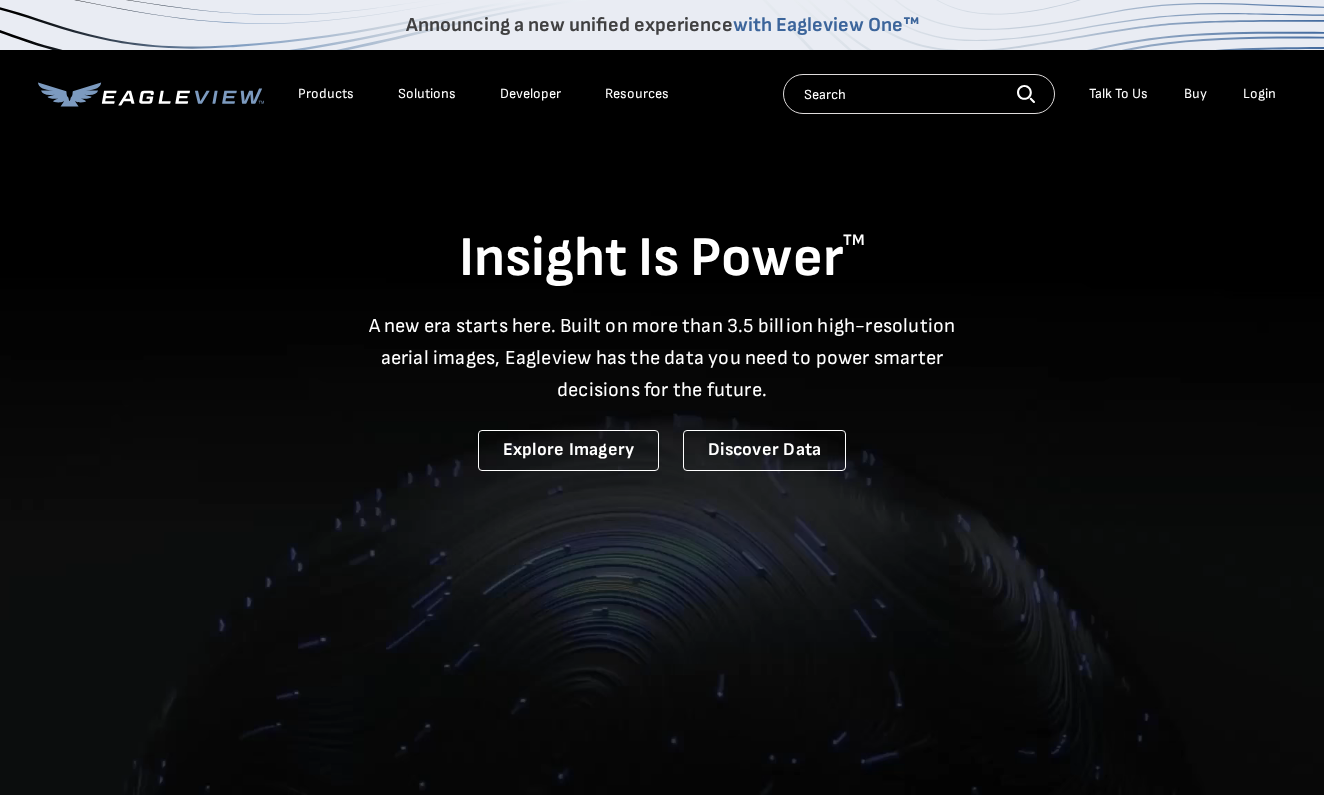 scroll, scrollTop: 0, scrollLeft: 0, axis: both 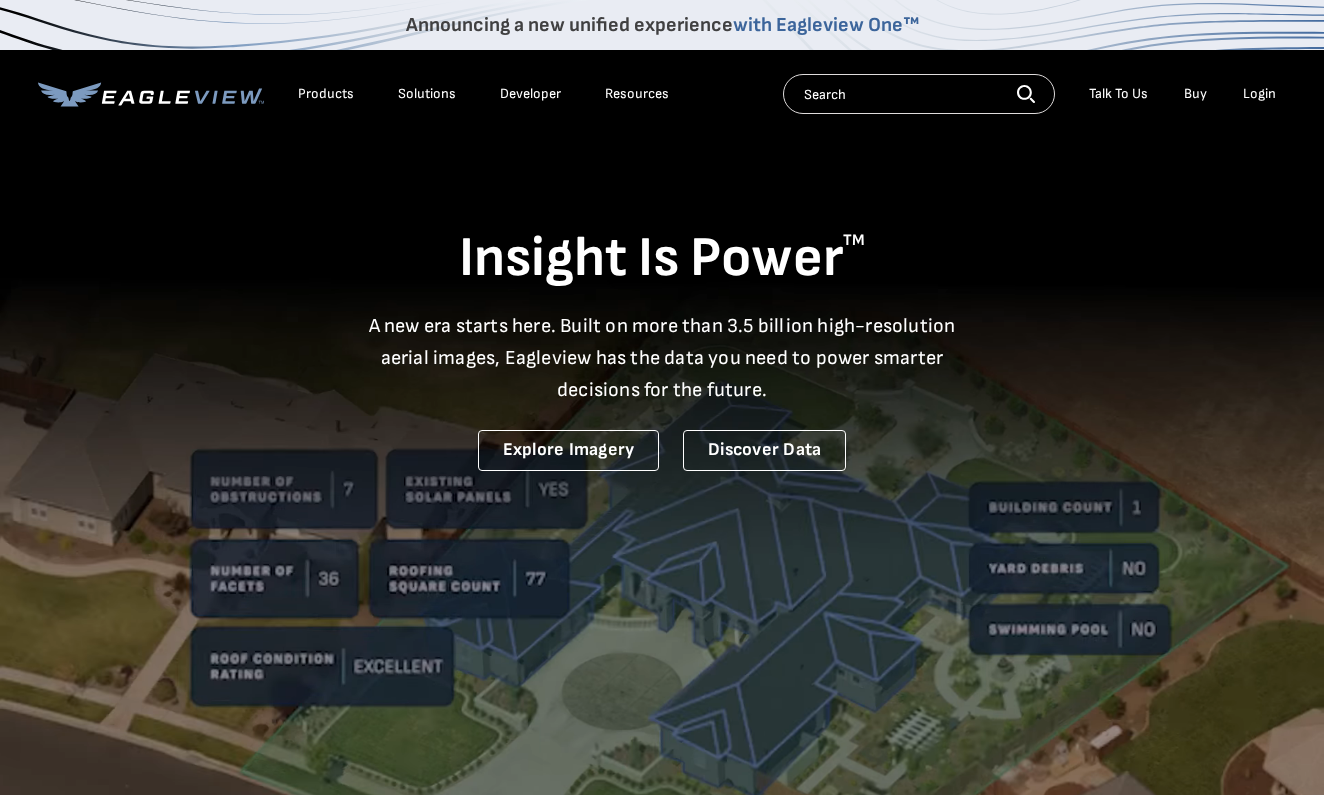 click on "Login" at bounding box center (1259, 94) 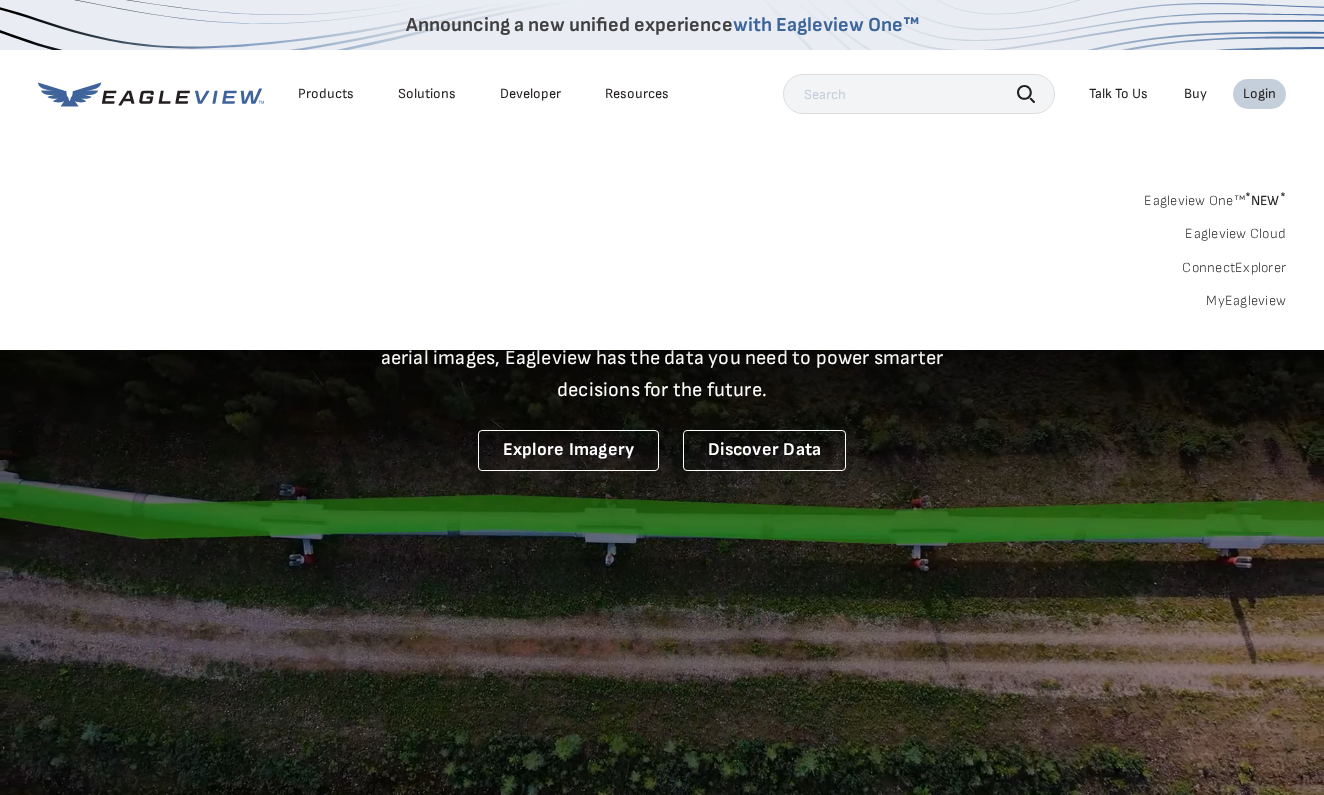 click on "Eagleview One™  * NEW *" at bounding box center [1215, 197] 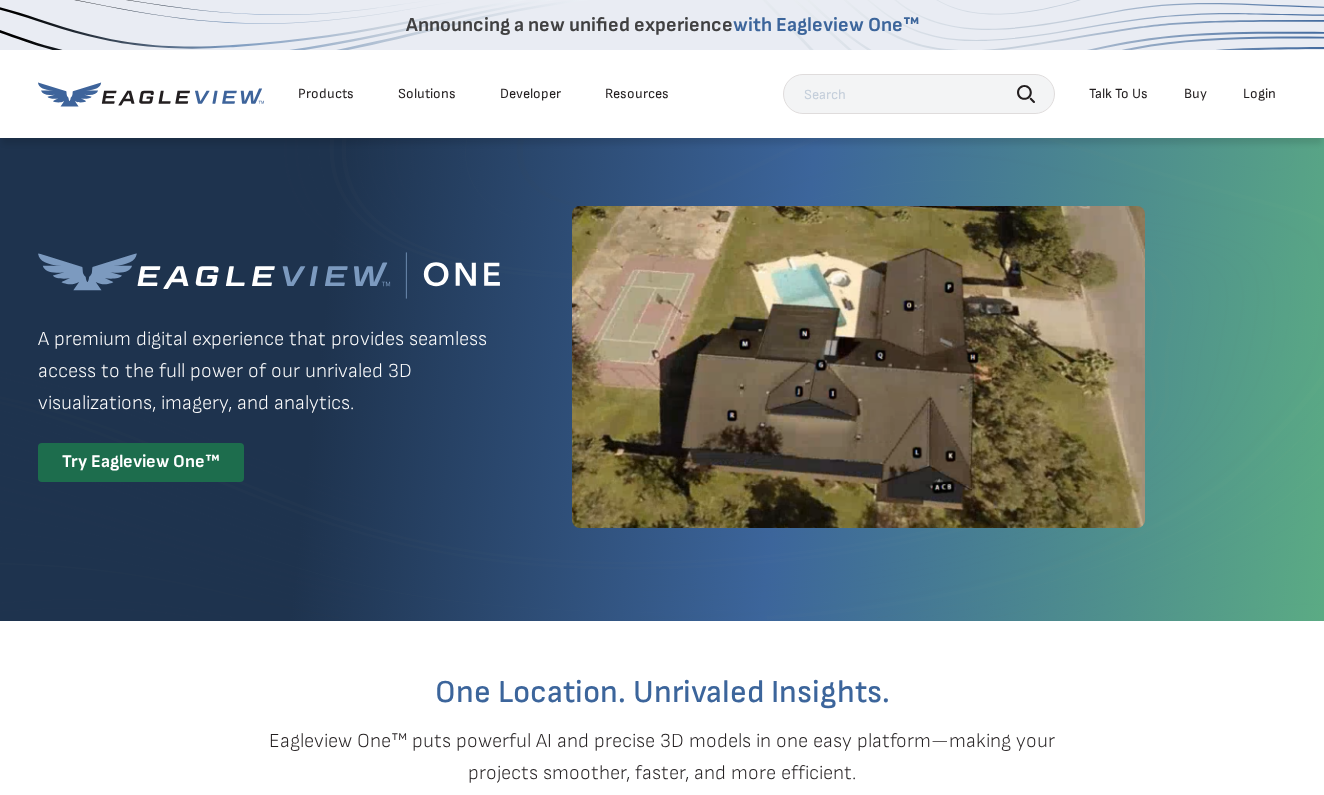 scroll, scrollTop: 0, scrollLeft: 0, axis: both 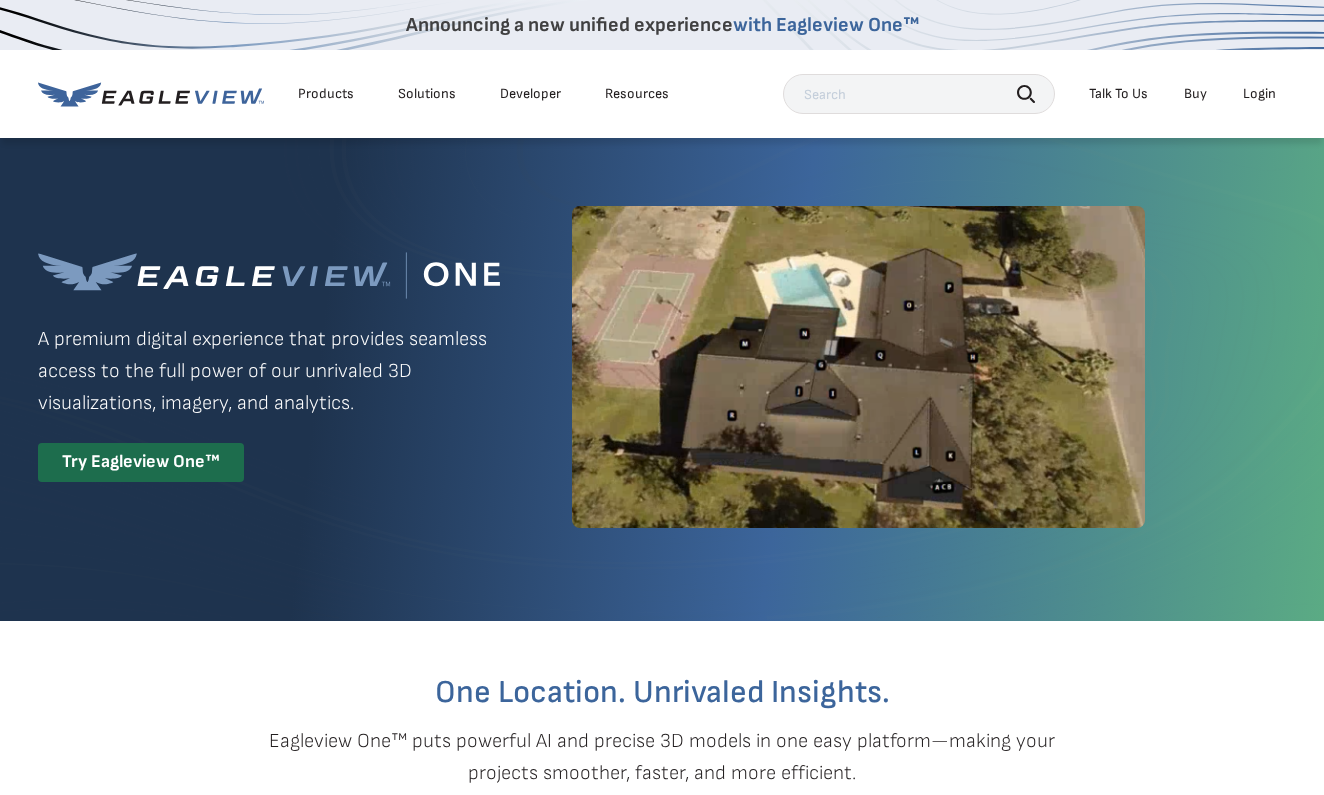 click on "Login" at bounding box center [1259, 94] 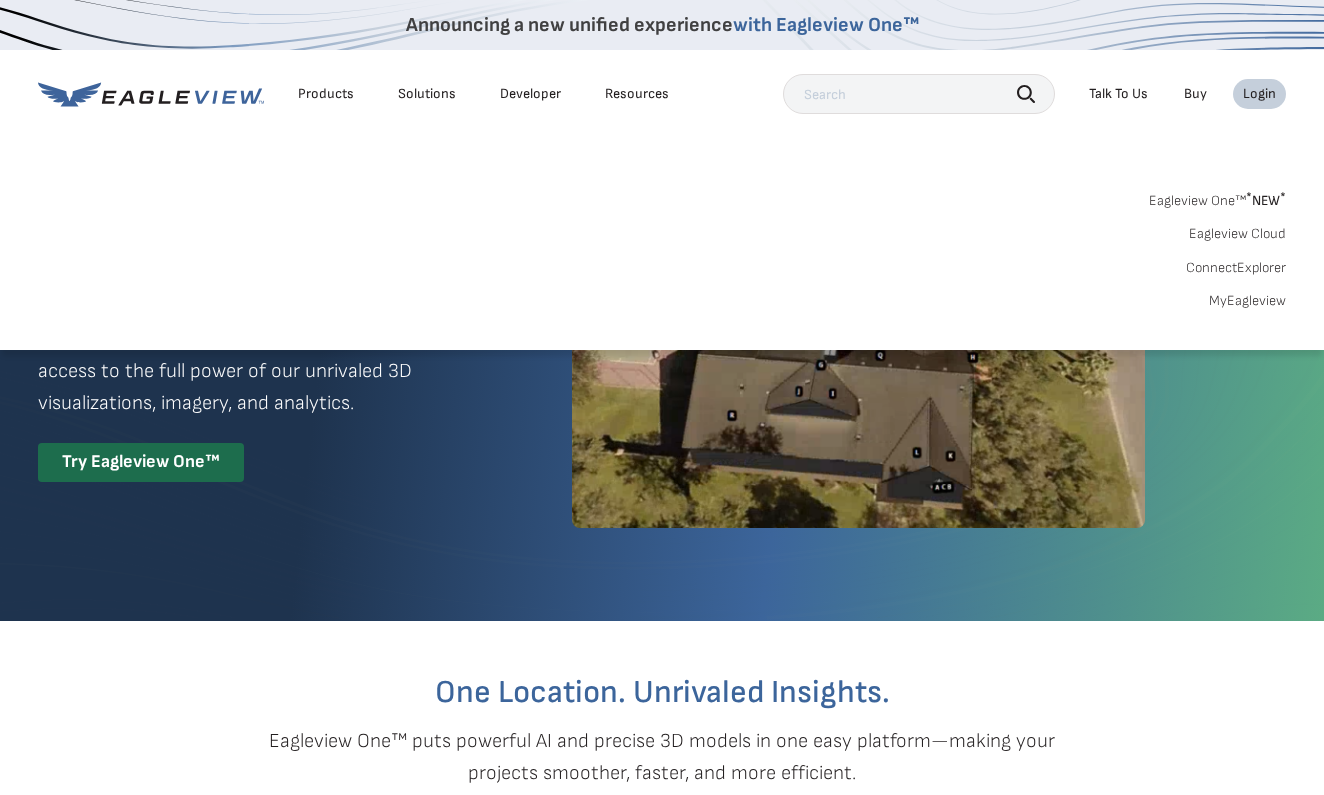 click on "* NEW *" at bounding box center (1266, 200) 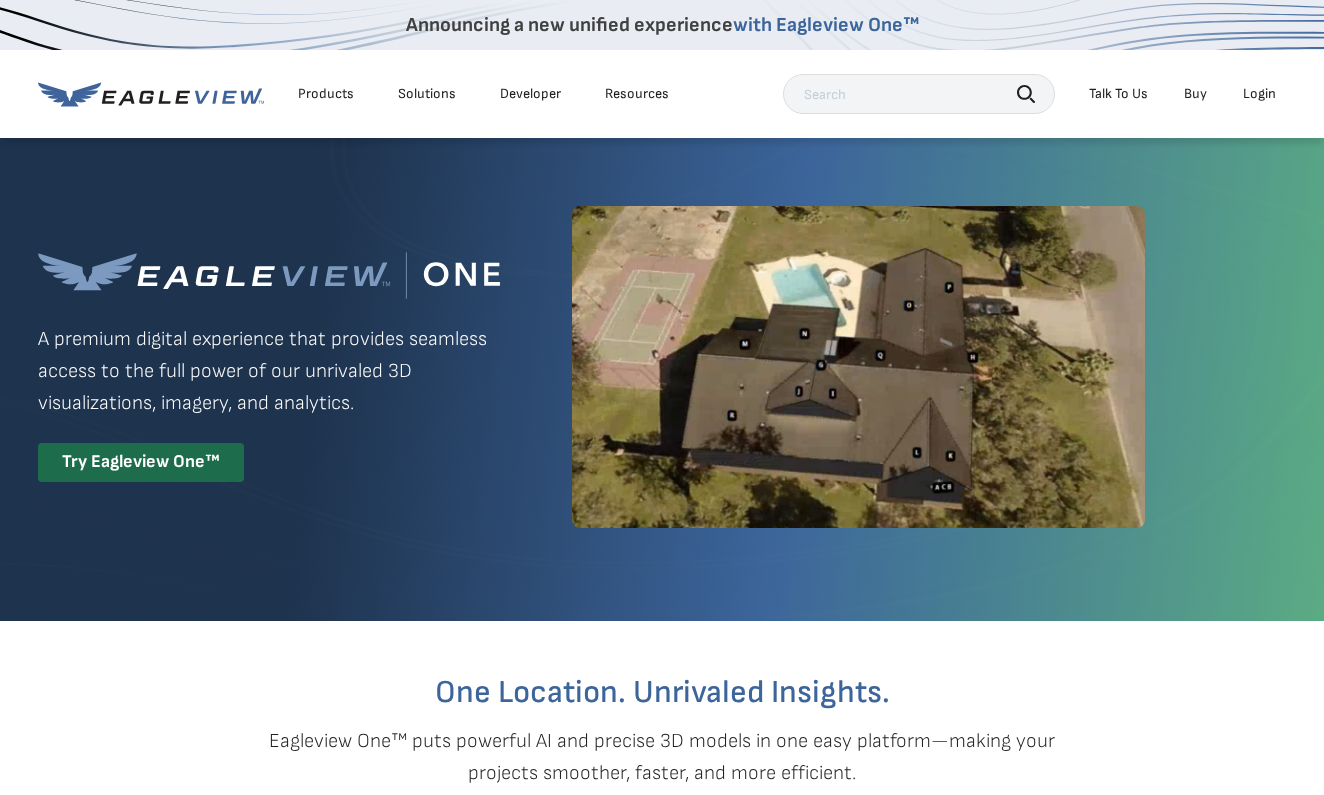 scroll, scrollTop: 0, scrollLeft: 0, axis: both 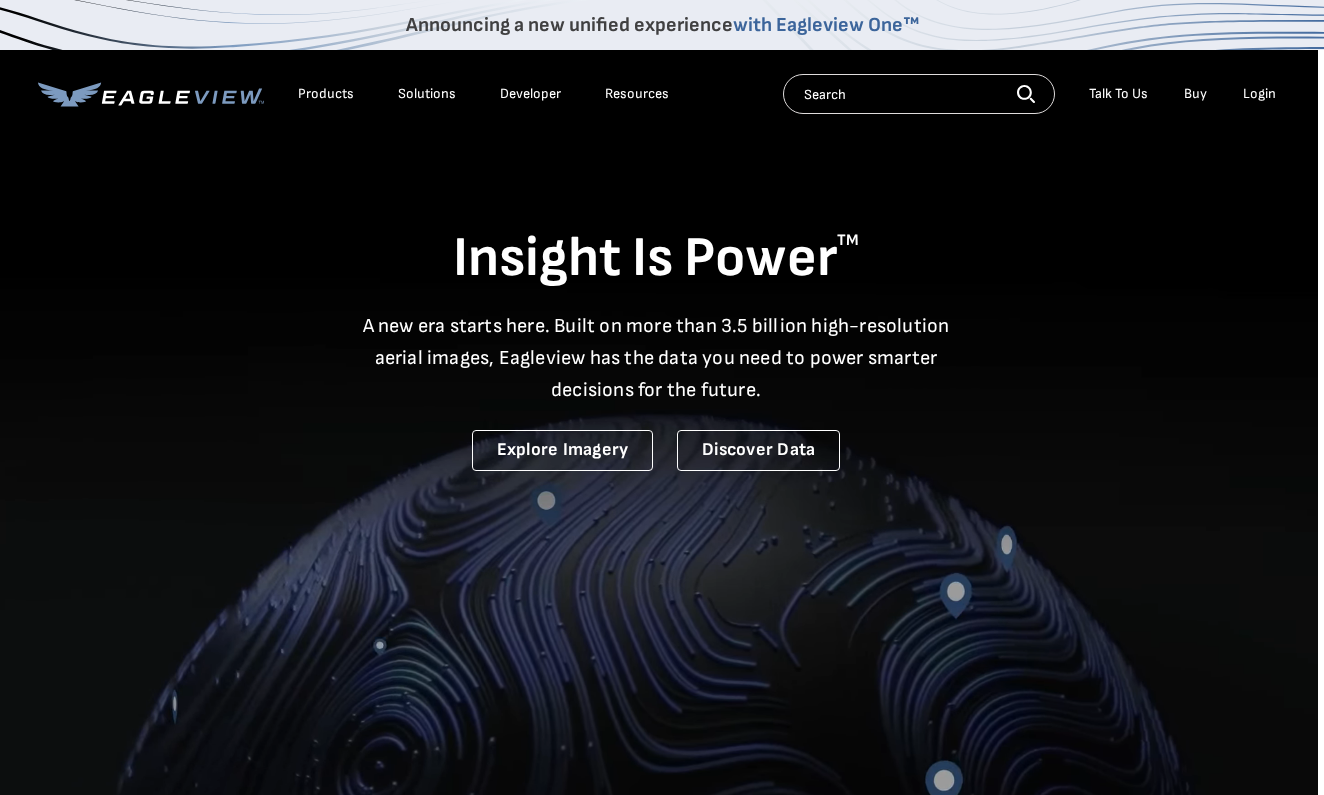 click on "Login" at bounding box center (1259, 94) 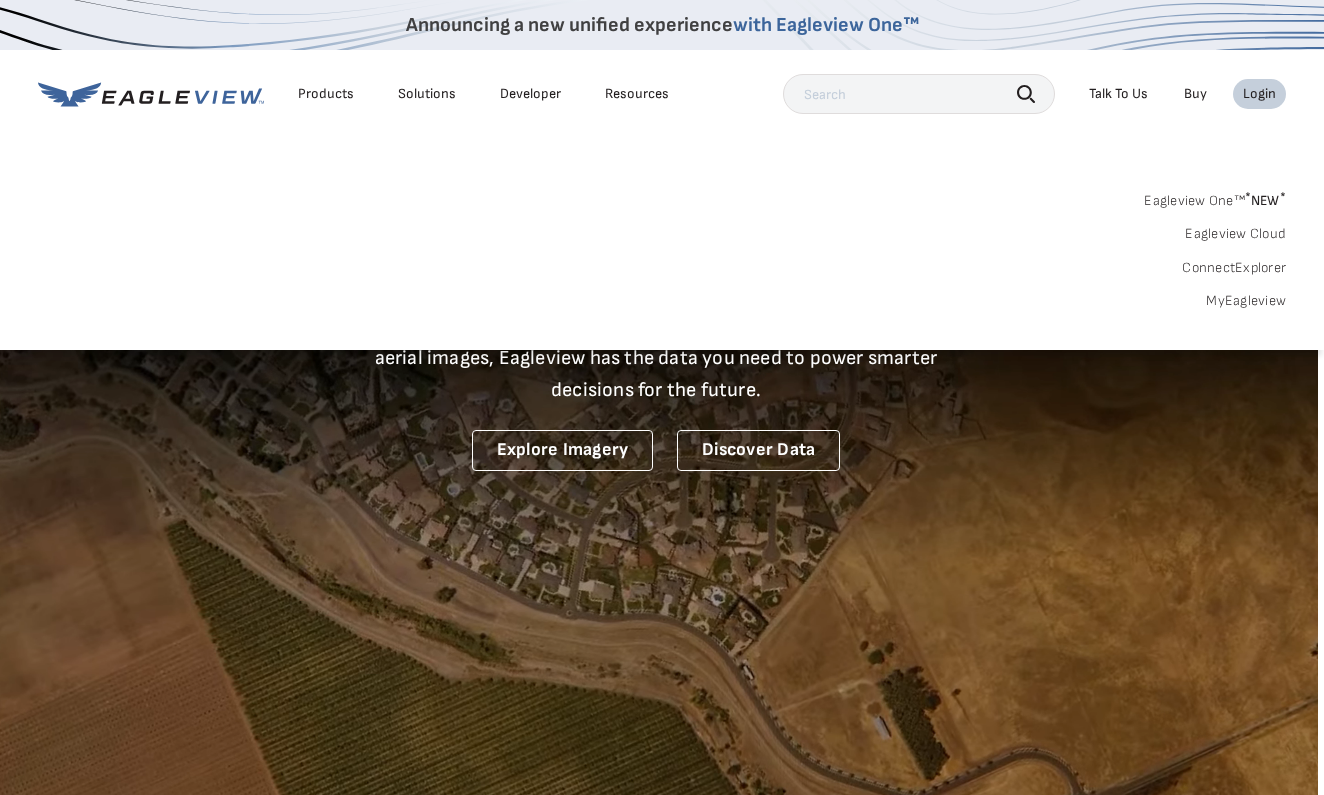 click on "Eagleview One™  * NEW *
Eagleview Cloud
ConnectExplorer
MyEagleview" at bounding box center [662, 248] 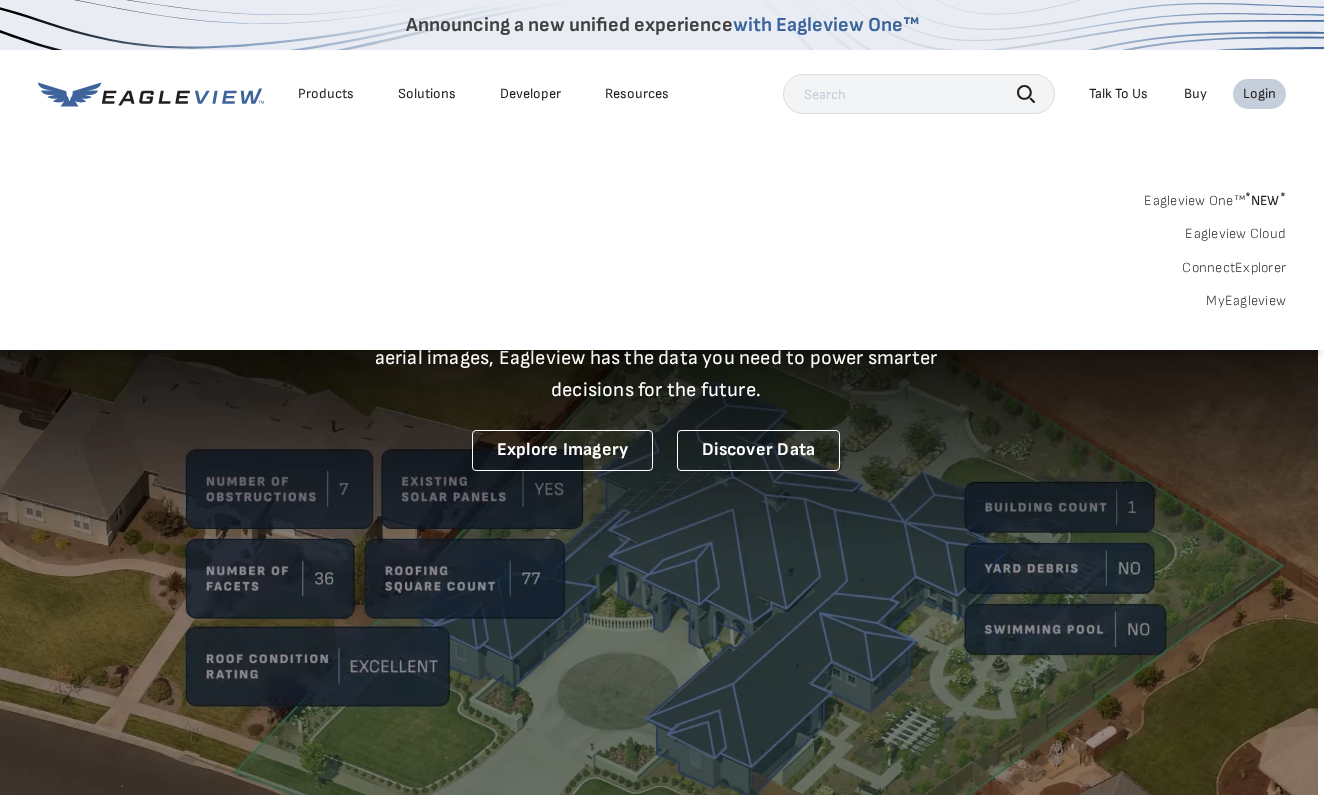 click on "Eagleview One™  * NEW *" at bounding box center [1215, 197] 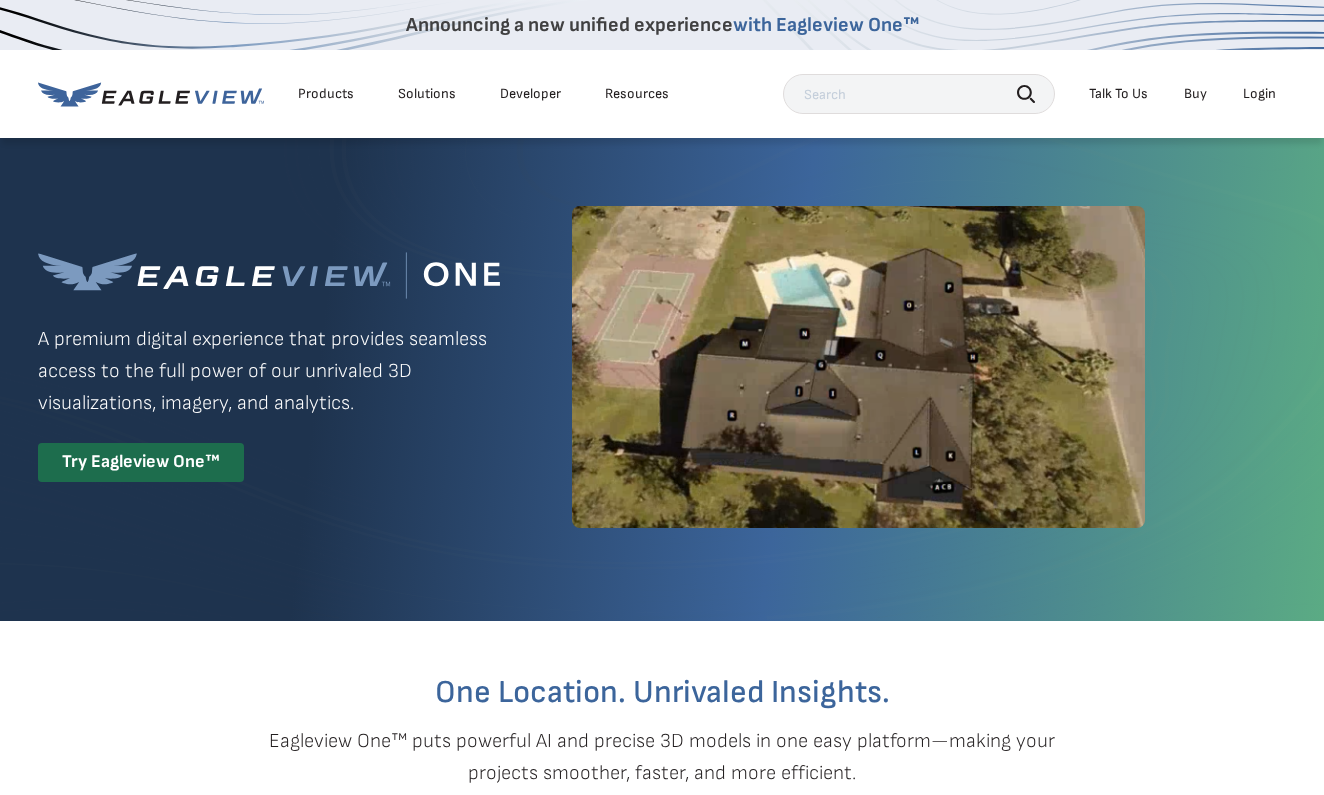 scroll, scrollTop: 0, scrollLeft: 0, axis: both 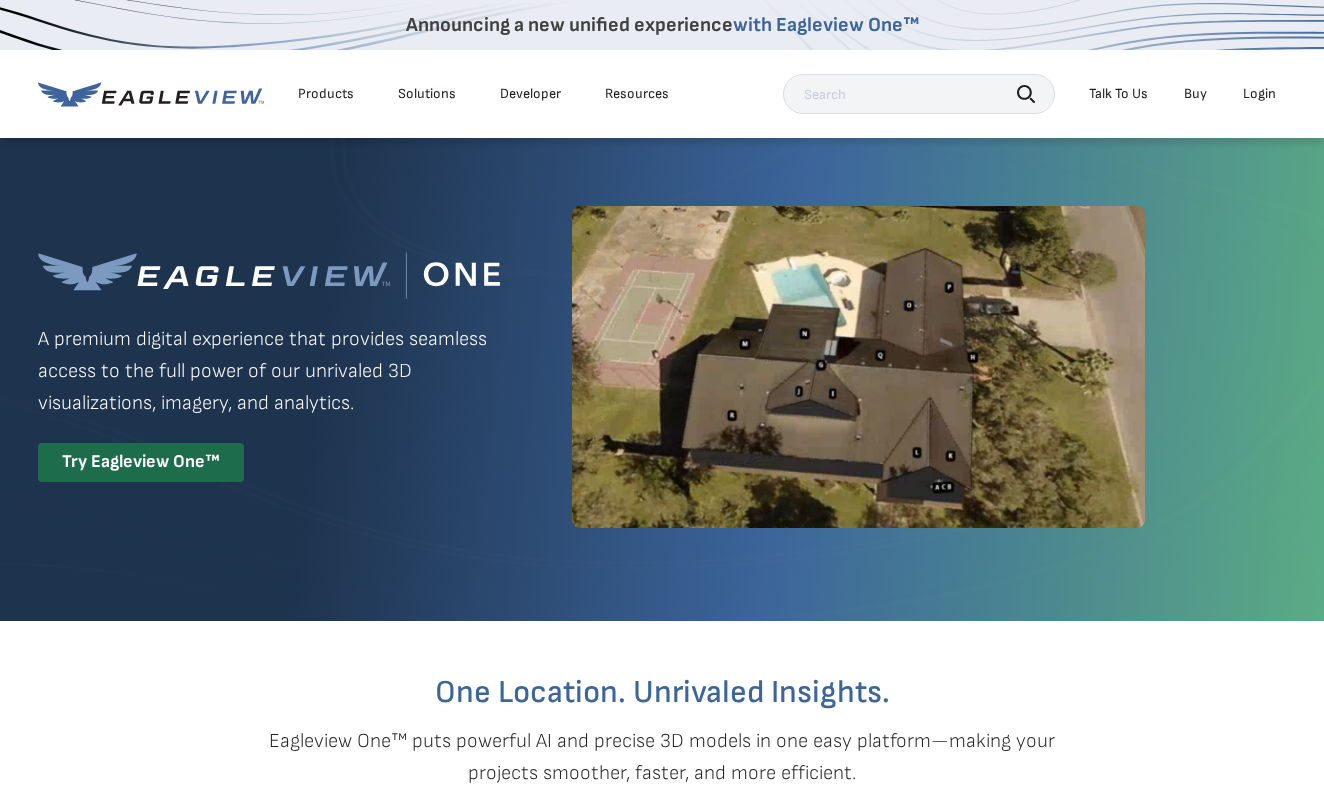 click on "Login" at bounding box center [1259, 94] 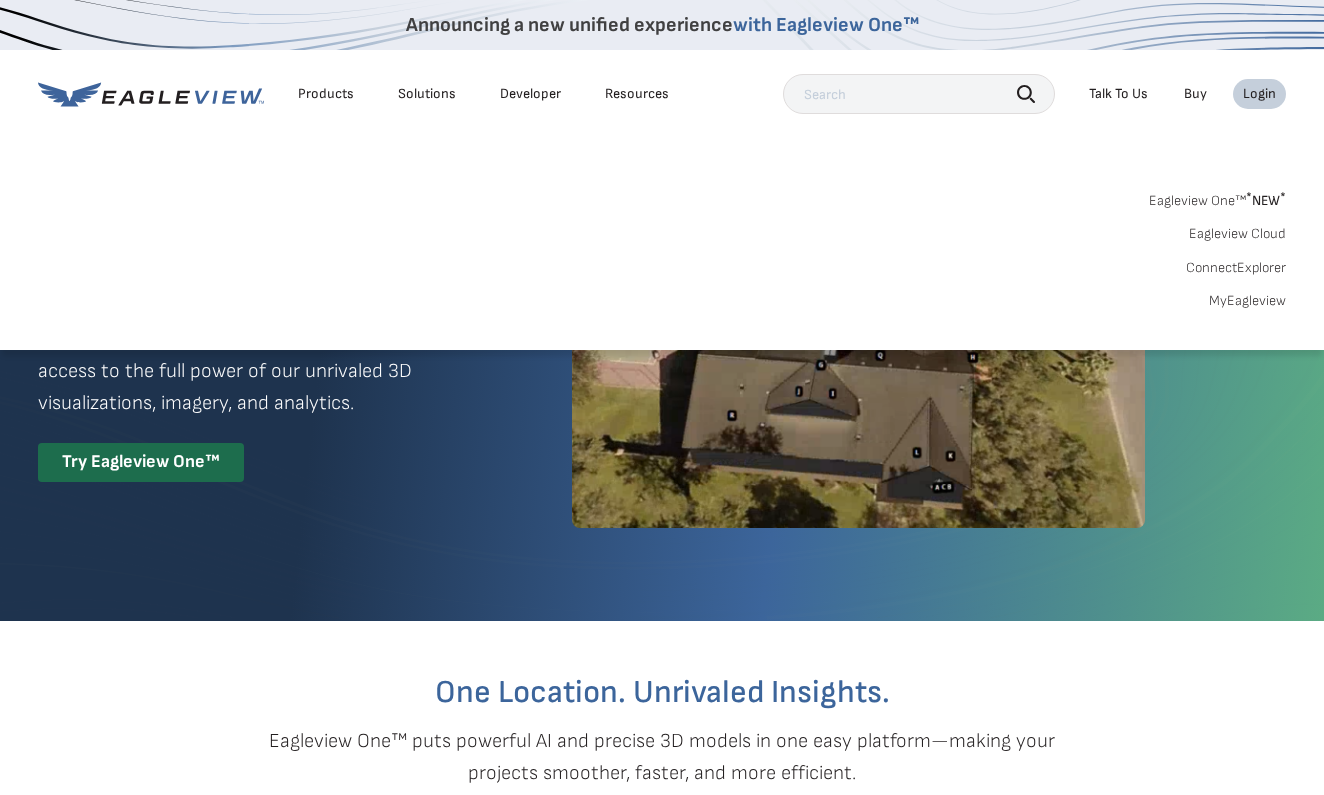 click on "* NEW *" at bounding box center [1266, 200] 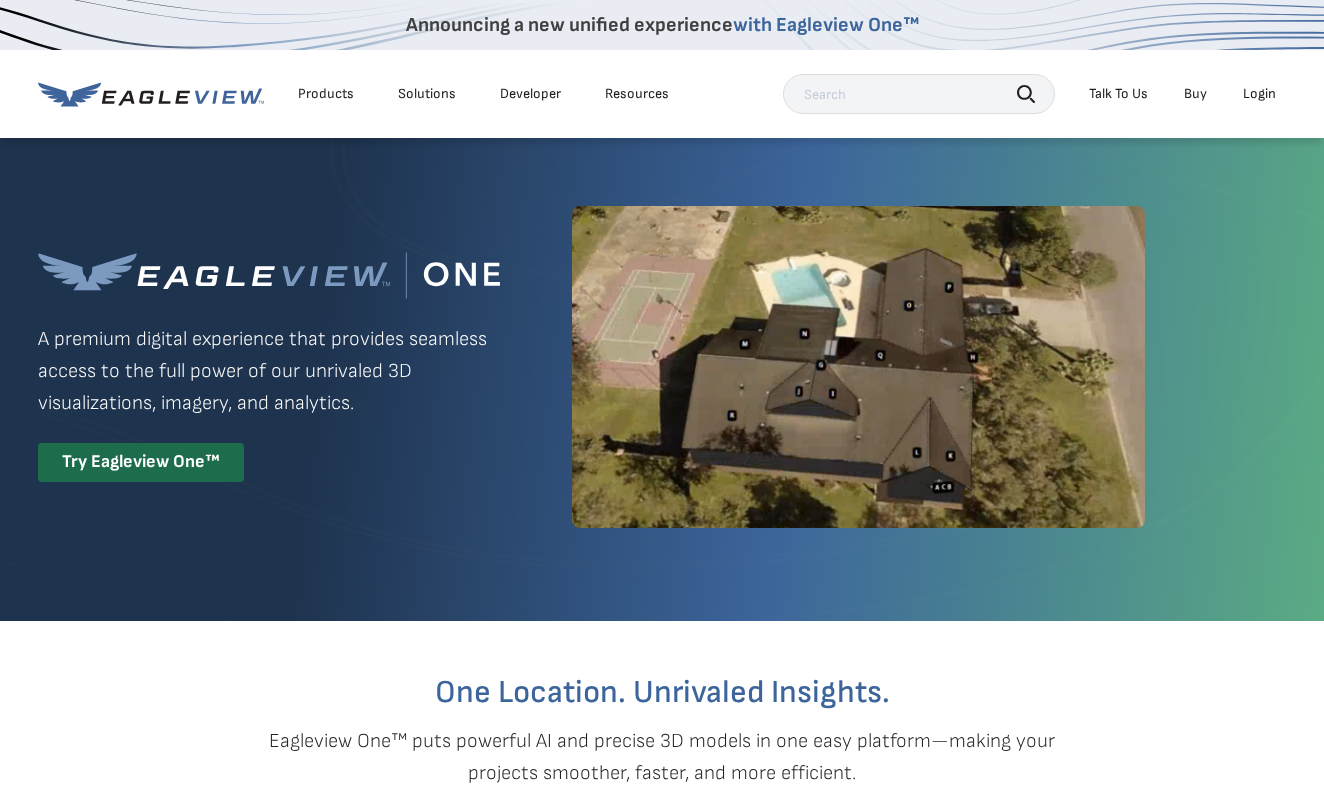 scroll, scrollTop: 0, scrollLeft: 0, axis: both 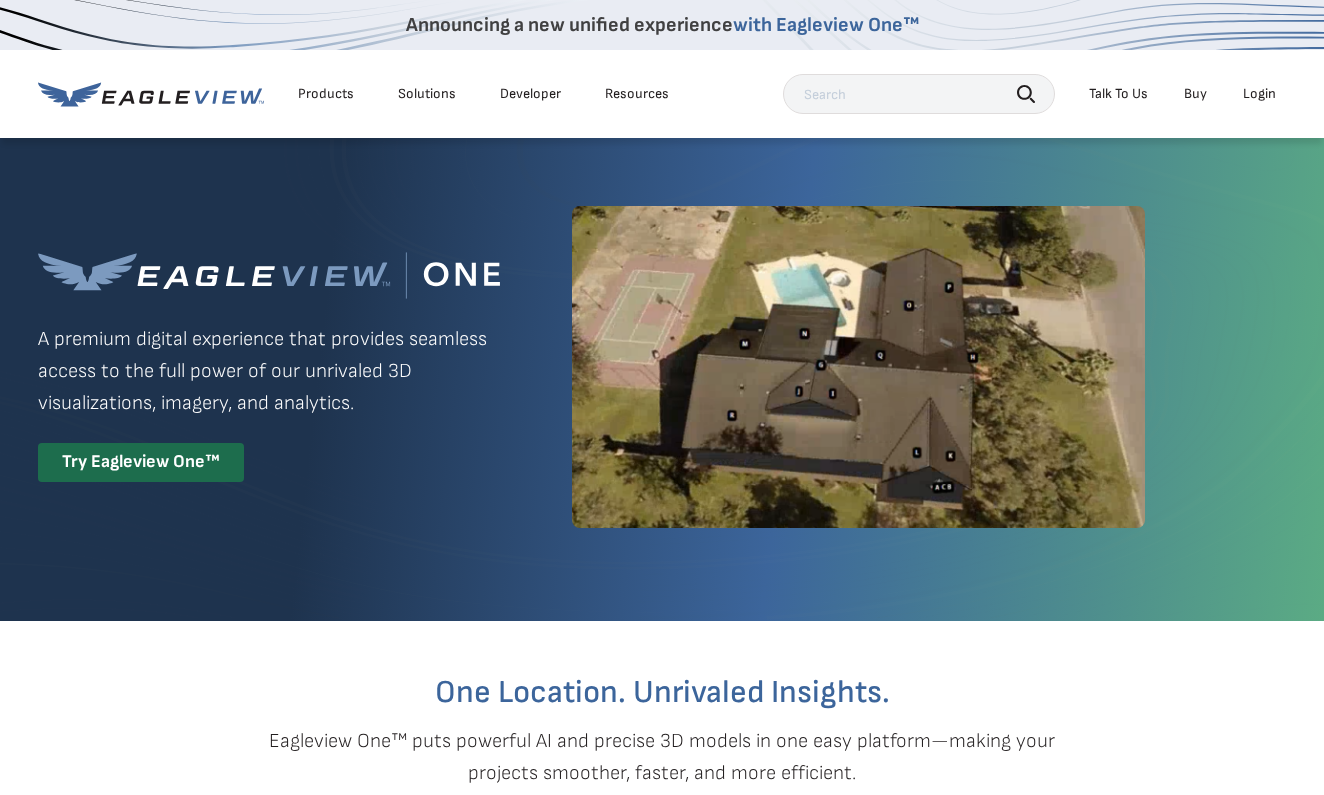 click 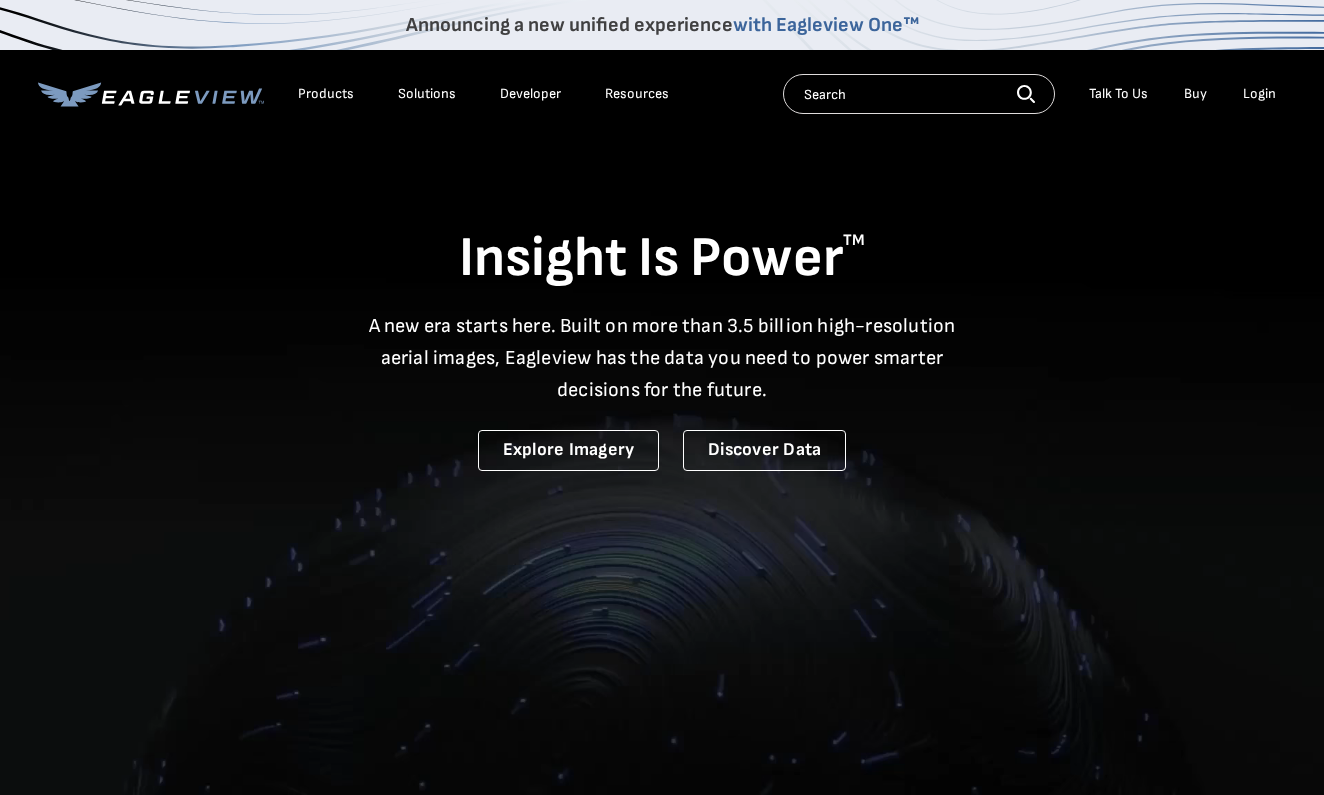 scroll, scrollTop: 0, scrollLeft: 0, axis: both 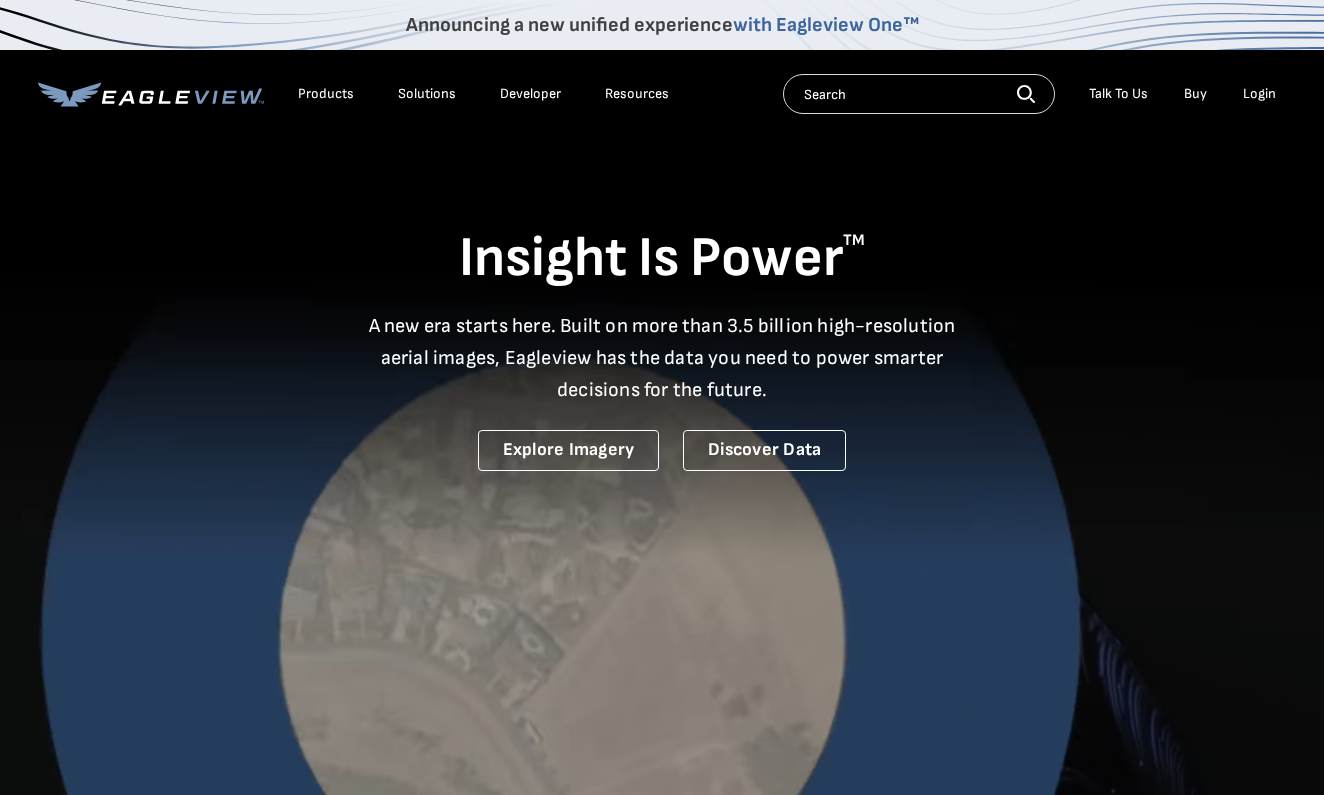 click on "Products" at bounding box center [326, 94] 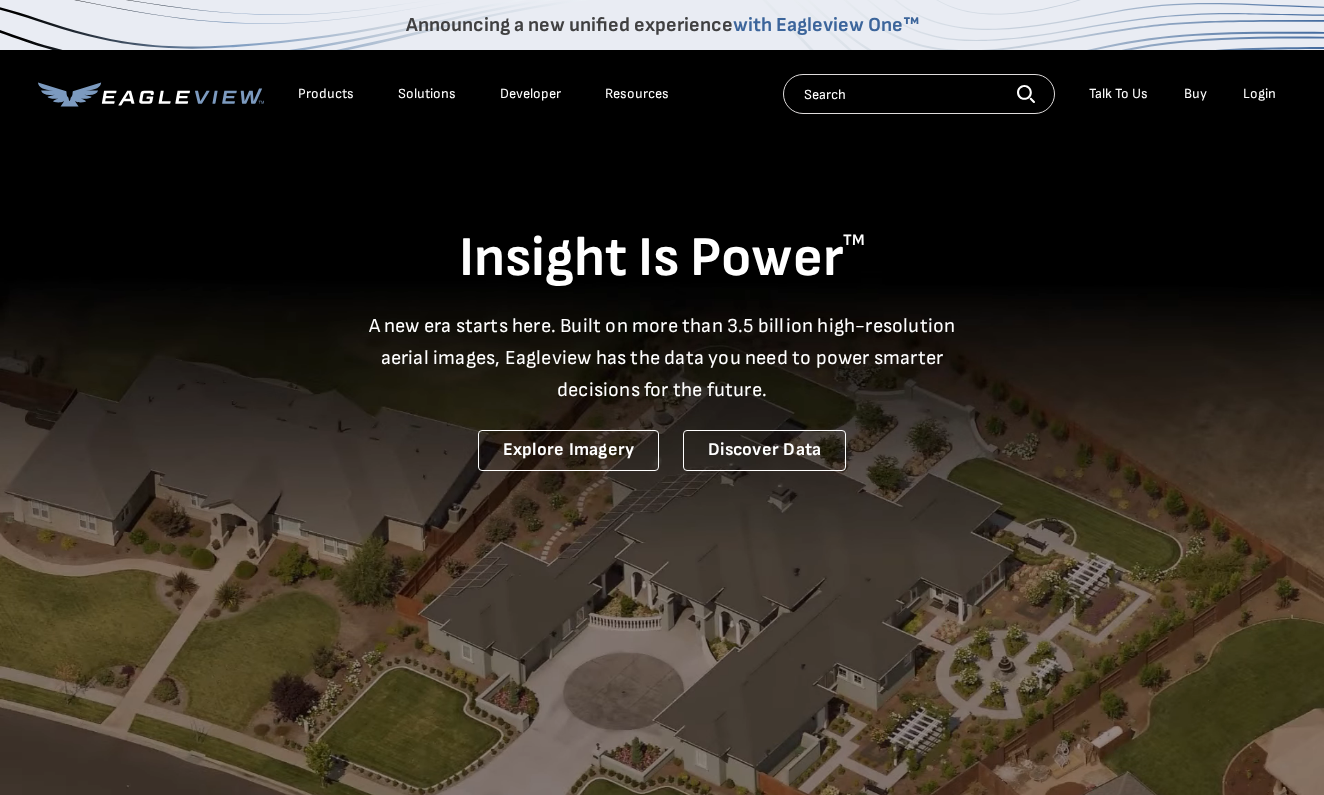 click on "Products" at bounding box center (326, 94) 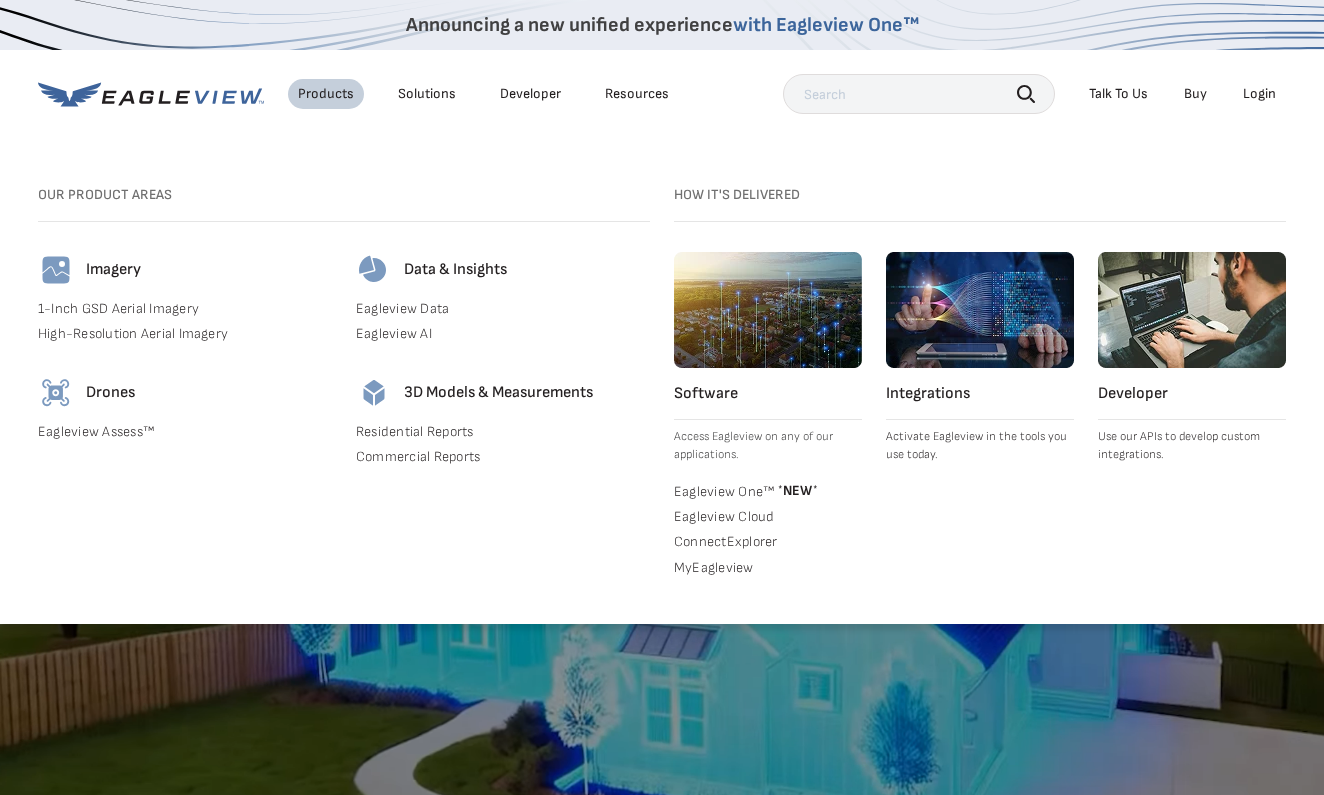 click on "Imagery" at bounding box center [113, 270] 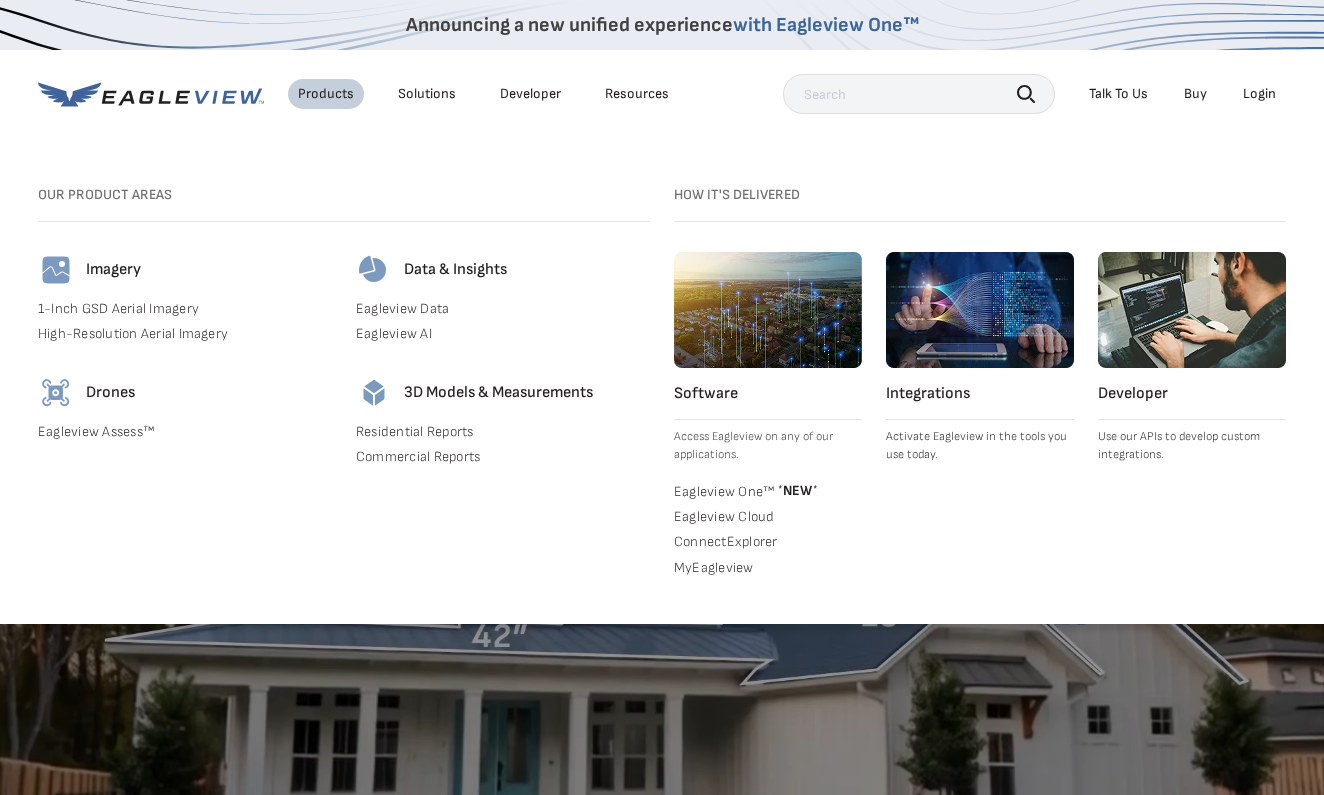 click on "Imagery
1-Inch GSD Aerial Imagery
High-Resolution Aerial Imagery" at bounding box center (185, 301) 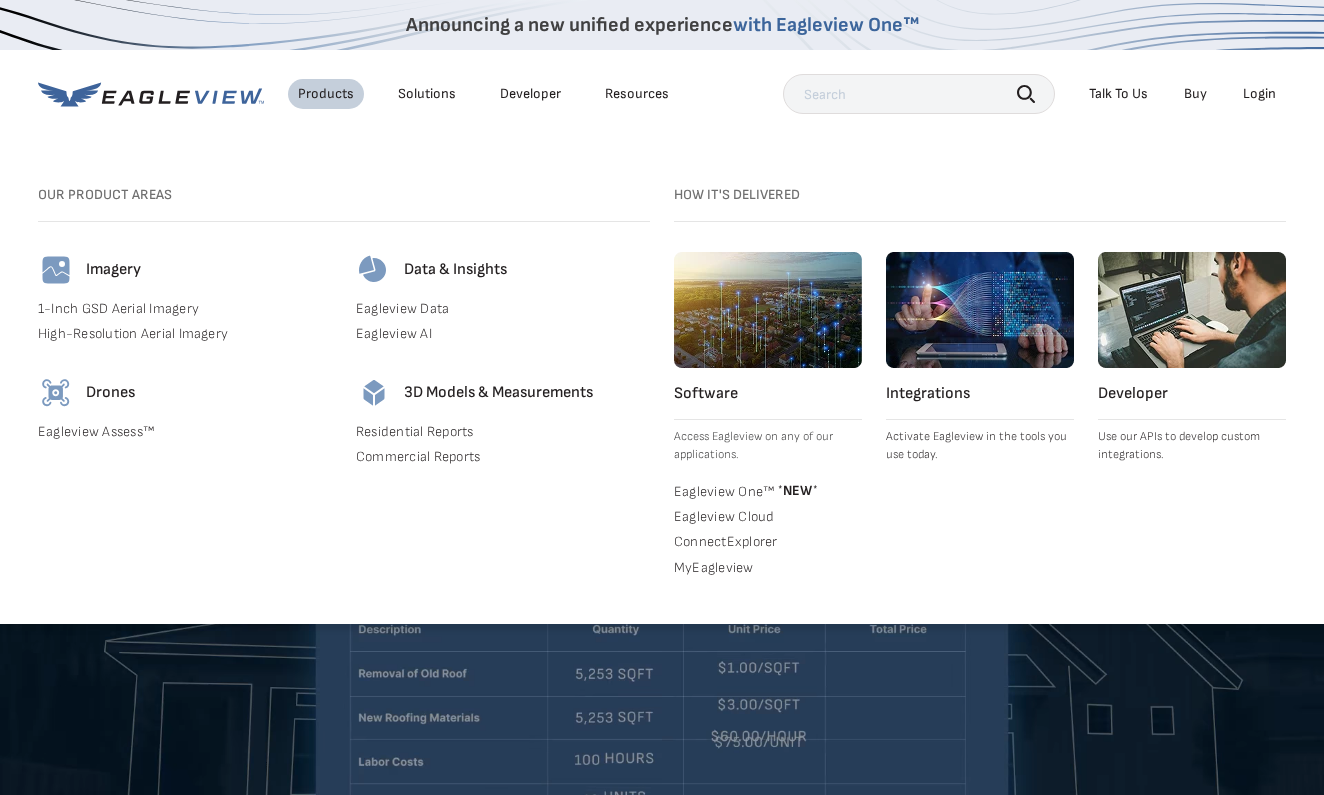 click on "Buy" at bounding box center (1195, 94) 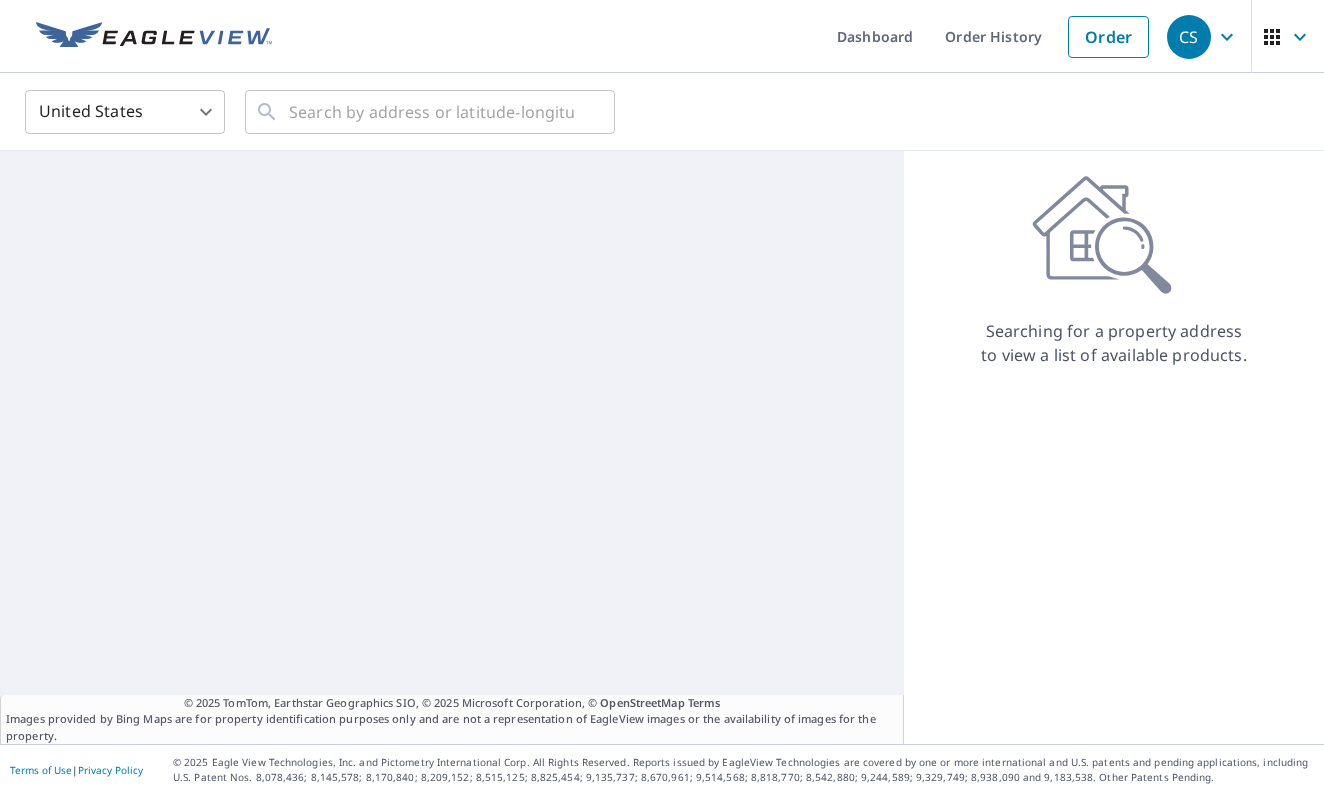 scroll, scrollTop: 0, scrollLeft: 0, axis: both 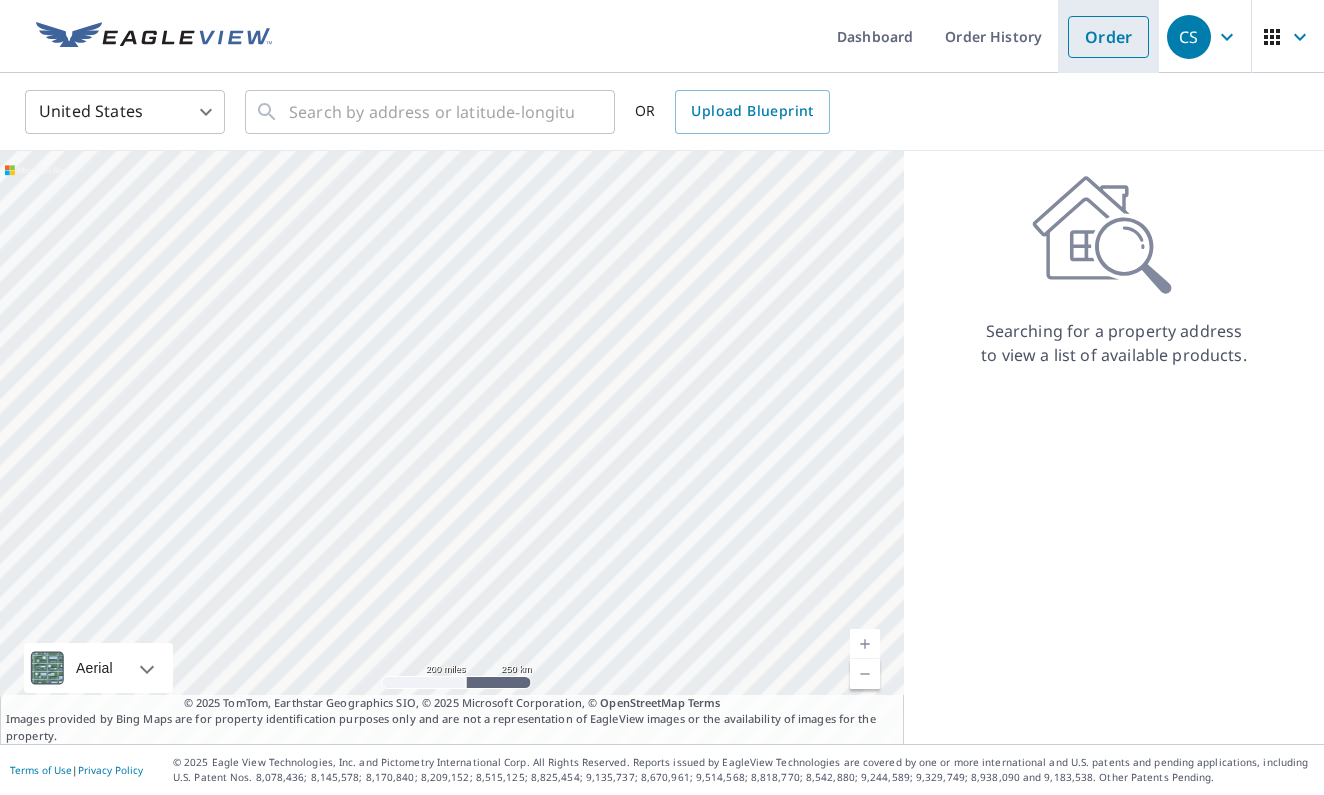 click on "Order" at bounding box center (1108, 37) 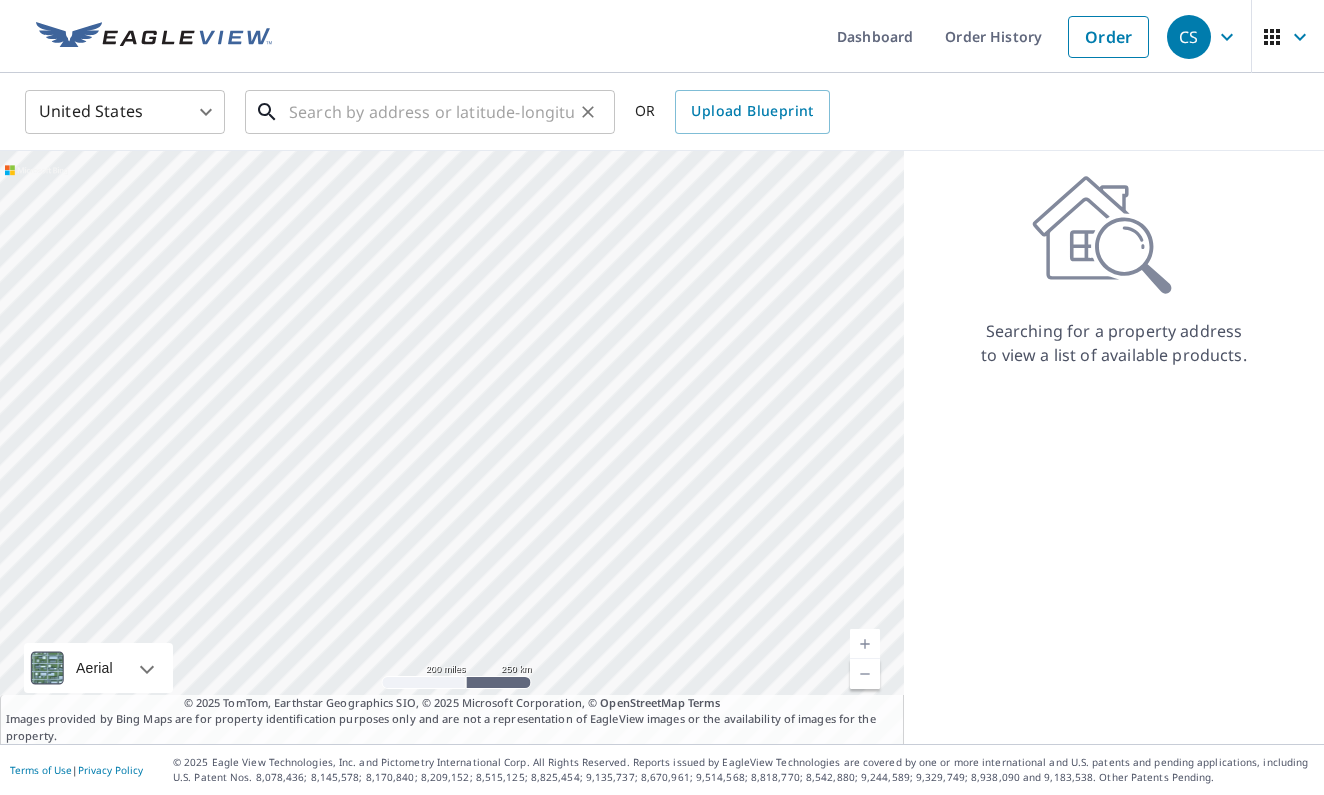 click at bounding box center [431, 112] 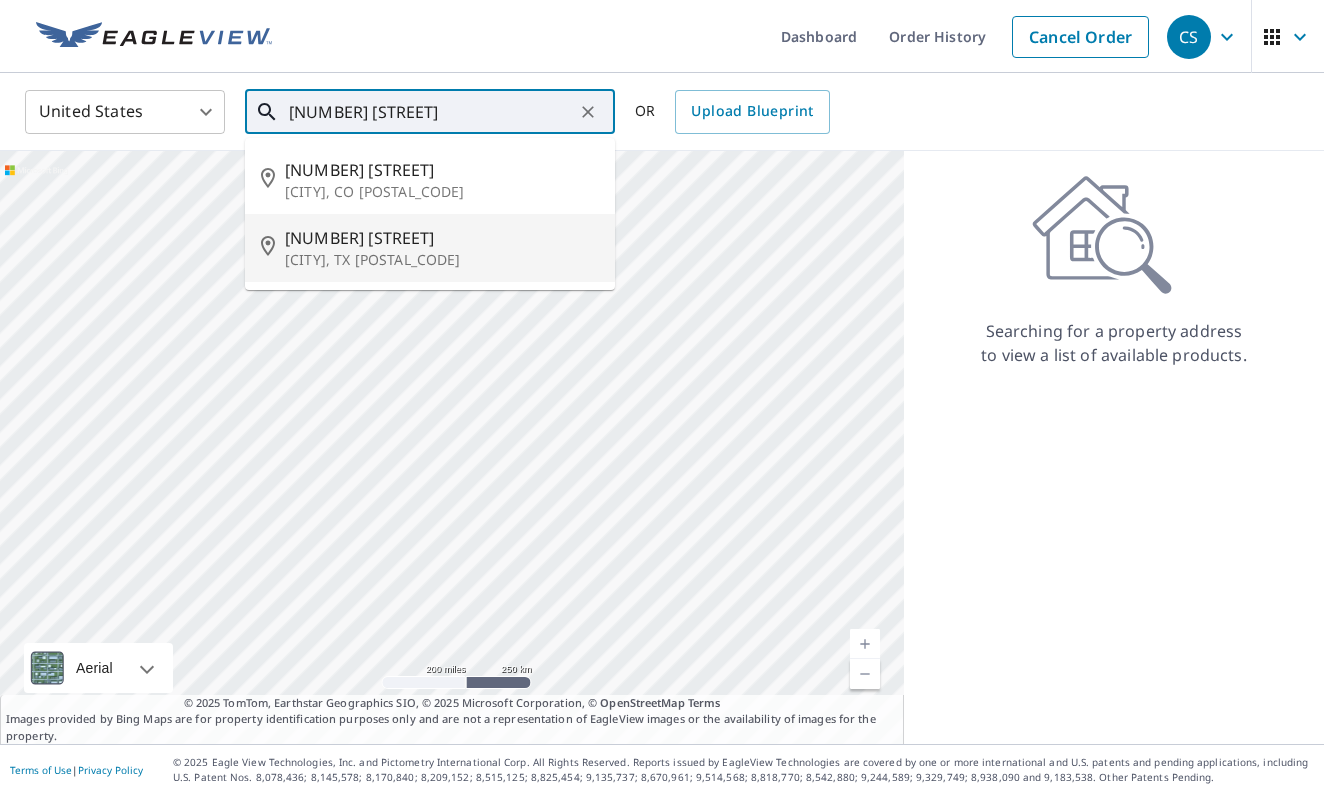 click on "[CITY], TX [POSTAL_CODE]" at bounding box center (442, 260) 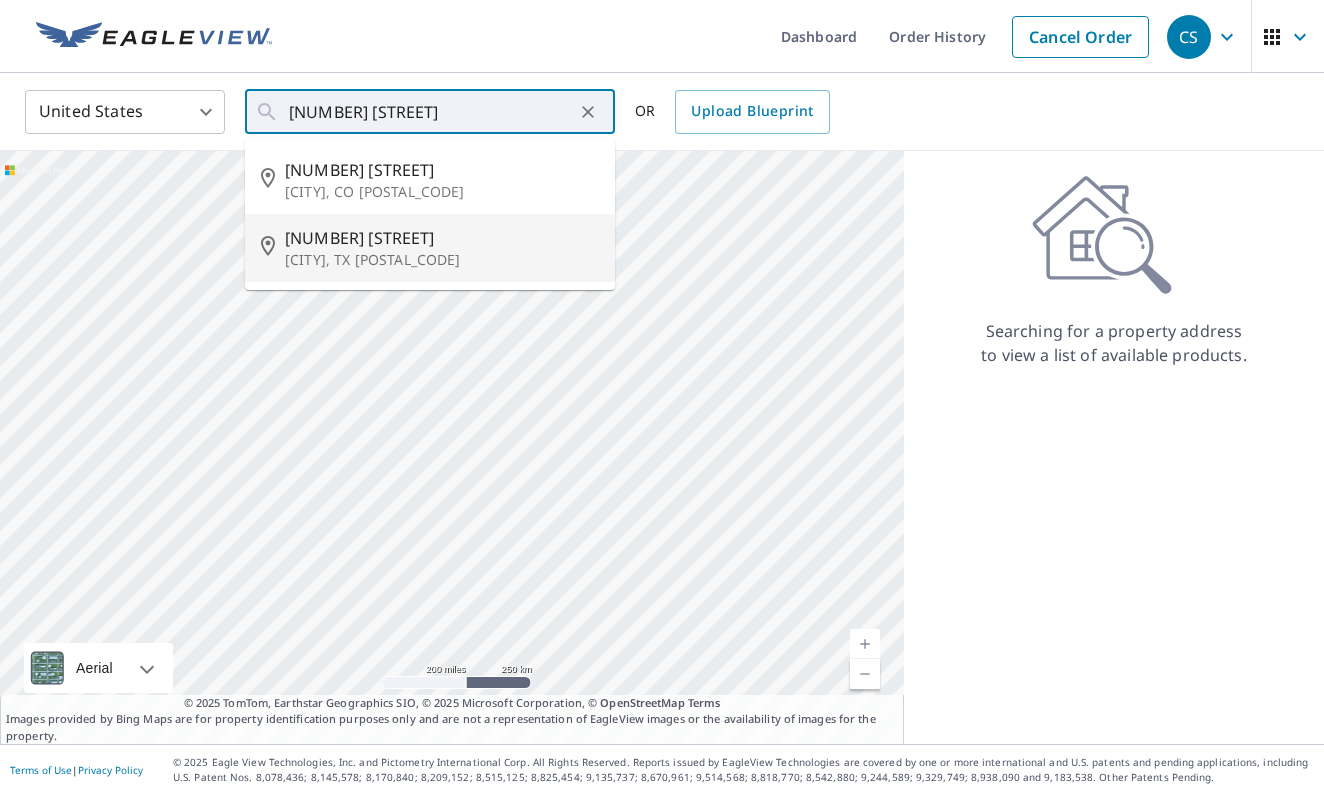 type on "[NUMBER] [STREET], [CITY], TX [POSTAL_CODE]" 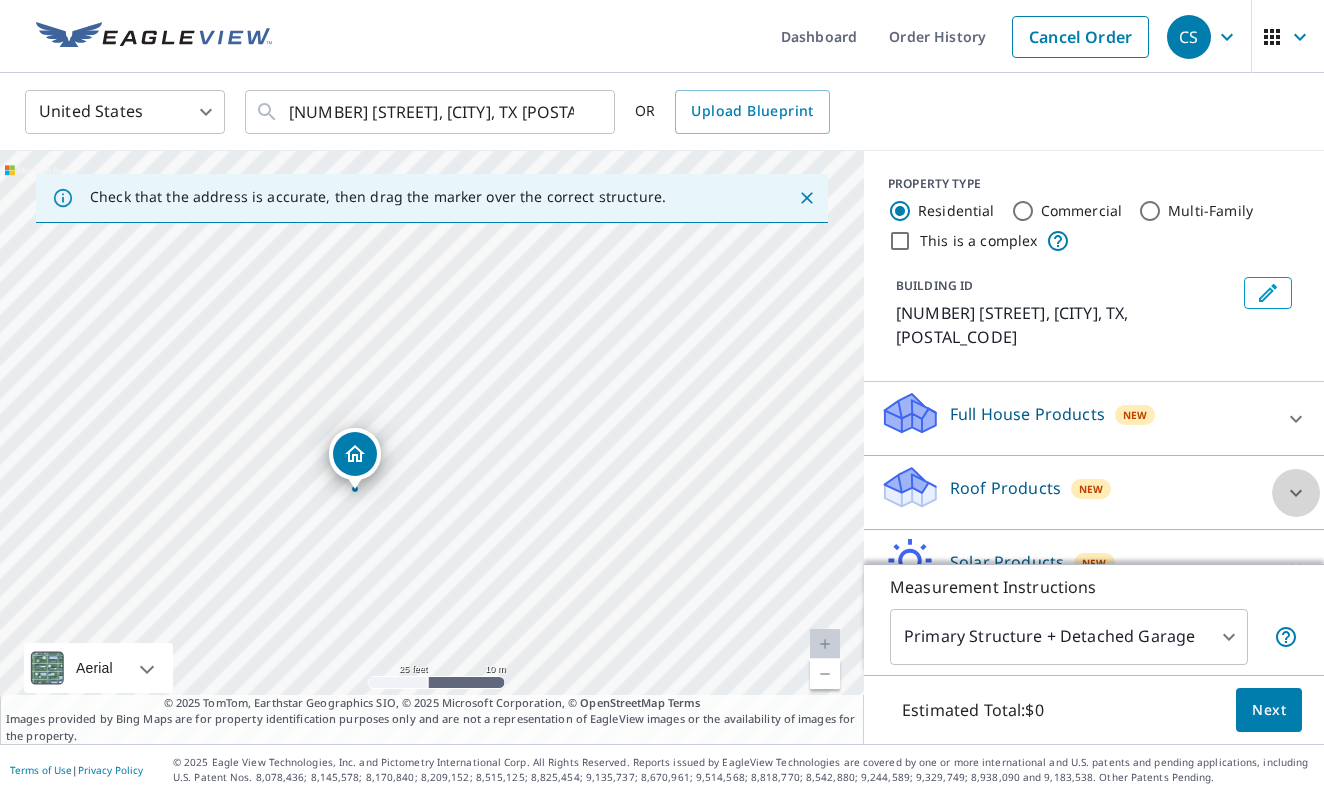 click 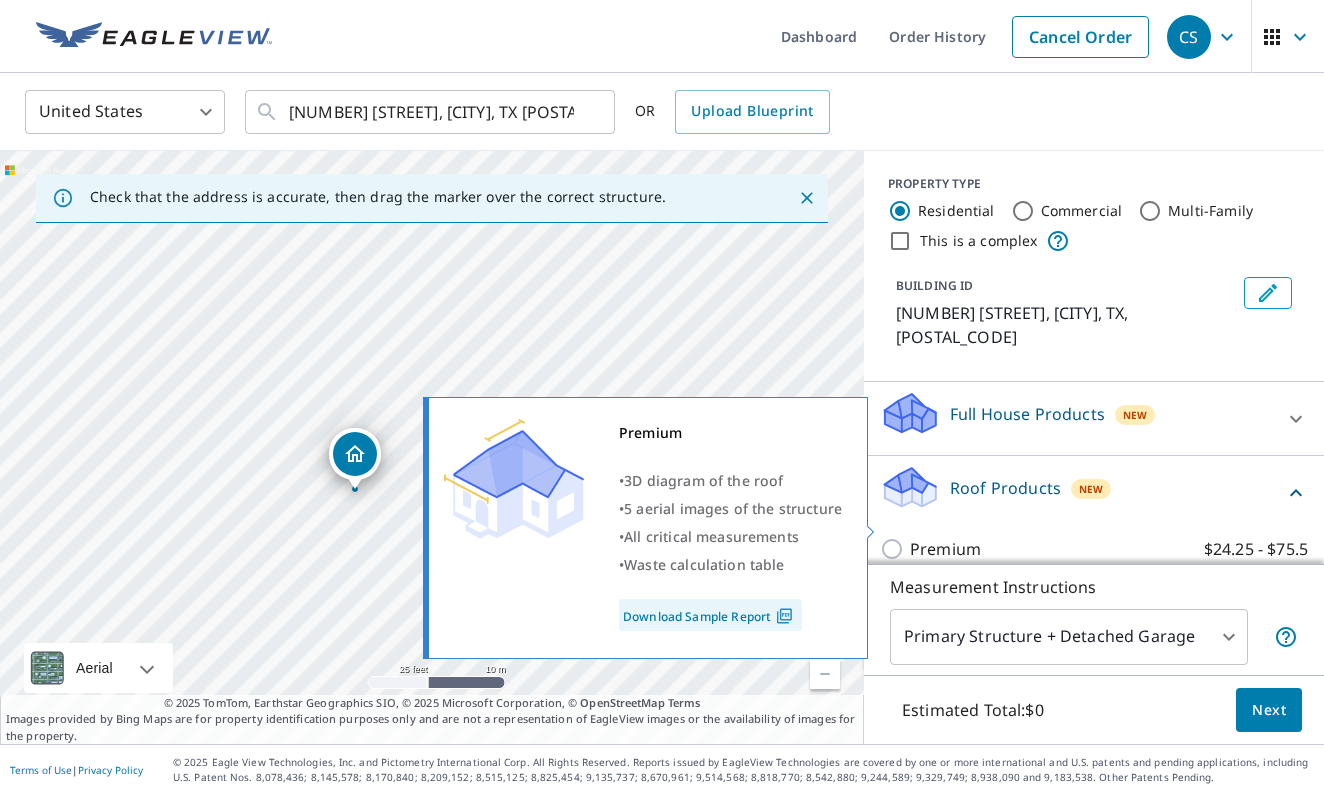 click on "Premium $24.25 - $75.5" at bounding box center (1109, 549) 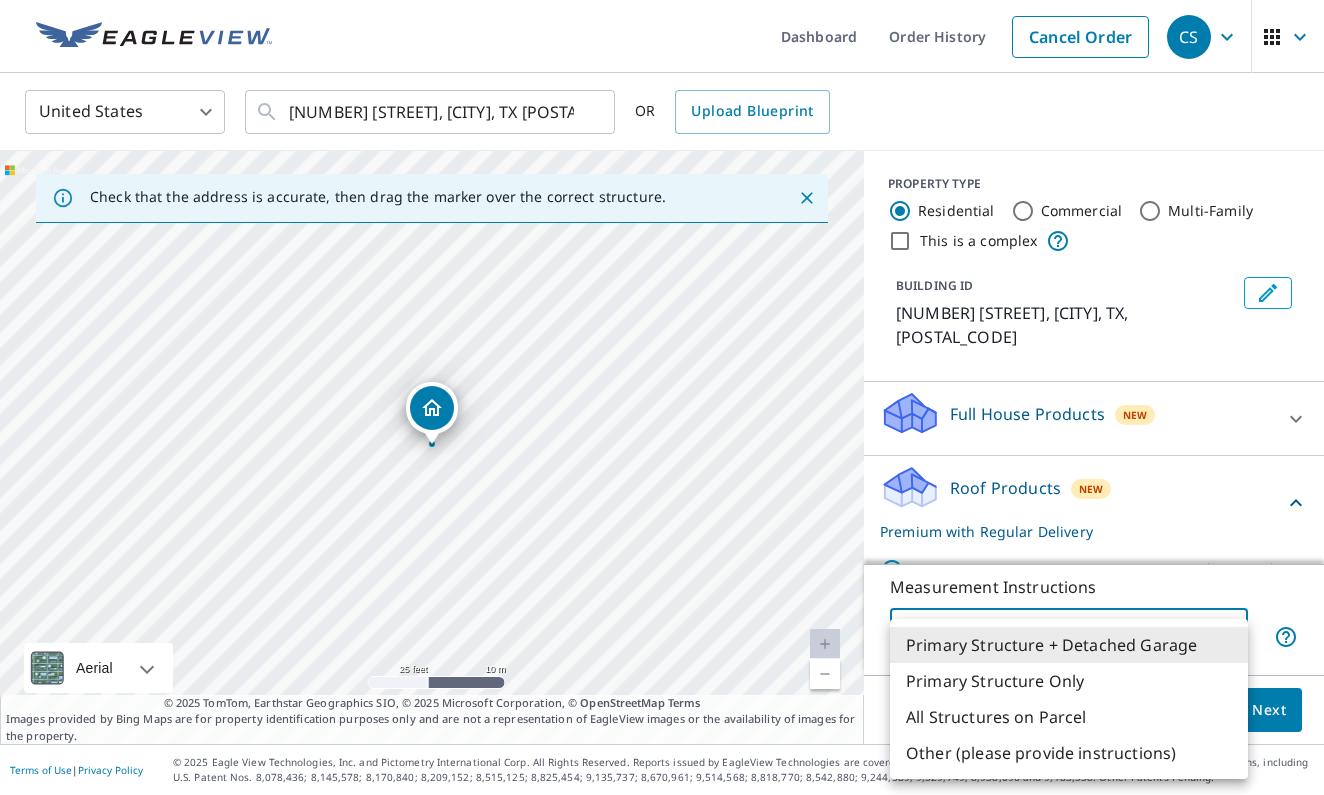 click on "CS CS
Dashboard Order History Cancel Order CS United States US ​ [NUMBER] [STREET] [CITY], TX [POSTAL_CODE] ​ OR Upload Blueprint Check that the address is accurate, then drag the marker over the correct structure. [NUMBER] [STREET] [CITY], TX [POSTAL_CODE] Aerial Road A standard road map Aerial A detailed look from above Labels Labels 25 feet 10 m © 2025 TomTom, © Vexcel Imaging, © 2025 Microsoft Corporation,  © OpenStreetMap Terms © 2025 TomTom, Earthstar Geographics SIO, © 2025 Microsoft Corporation, ©   OpenStreetMap   Terms Images provided by Bing Maps are for property identification purposes only and are not a representation of EagleView images or the availability of images for the property. PROPERTY TYPE Residential Commercial Multi-Family This is a complex BUILDING ID [NUMBER] [STREET], [CITY], TX, [POSTAL_CODE] Full House Products New Full House™ $91 Roof Products New Premium with Regular Delivery Premium $24.25 - $75.5 Delivery Regular $0 8 ​ QuickSquares™ $18 Gutter $13.75 Bid Perfect™ $18 Solar Products 1" at bounding box center (662, 397) 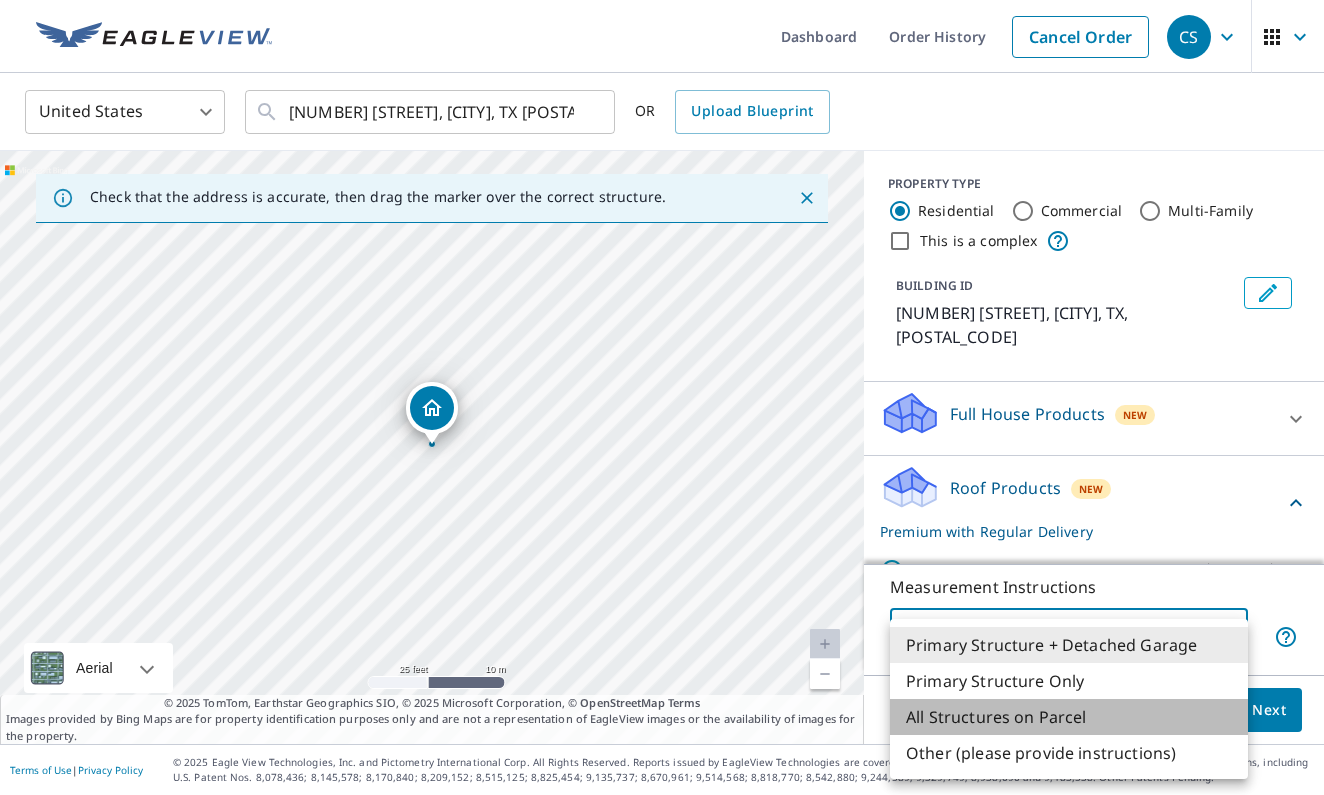 click on "All Structures on Parcel" at bounding box center [1069, 717] 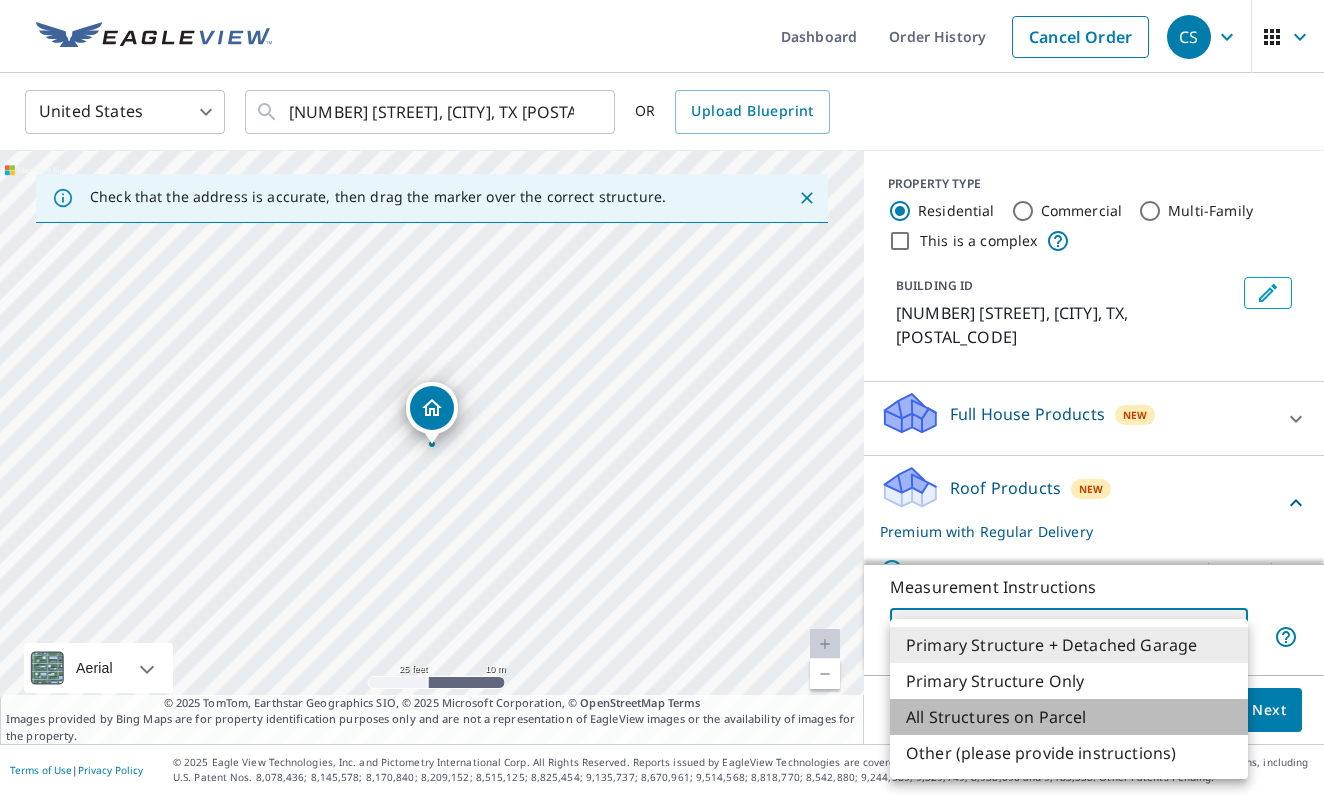 type on "3" 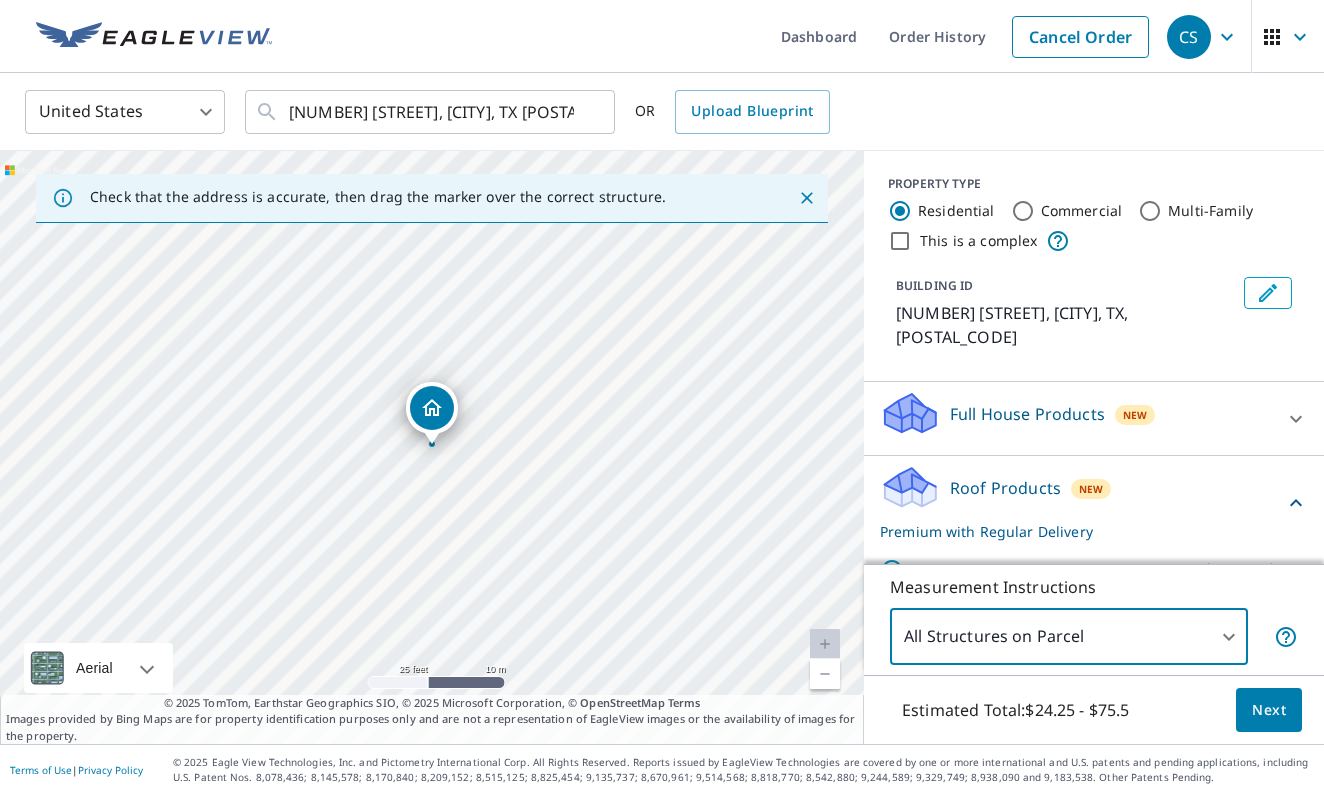 click on "Next" at bounding box center (1269, 710) 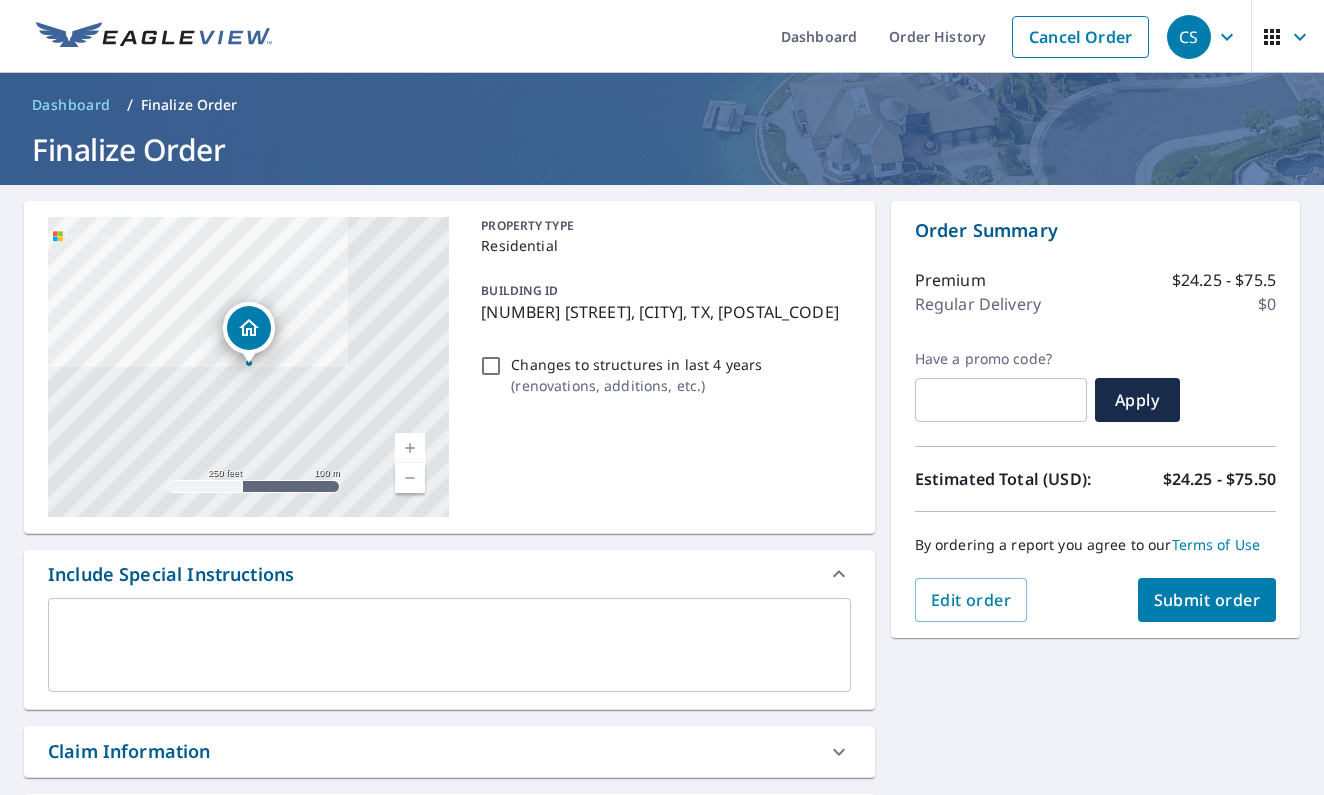scroll, scrollTop: 372, scrollLeft: 0, axis: vertical 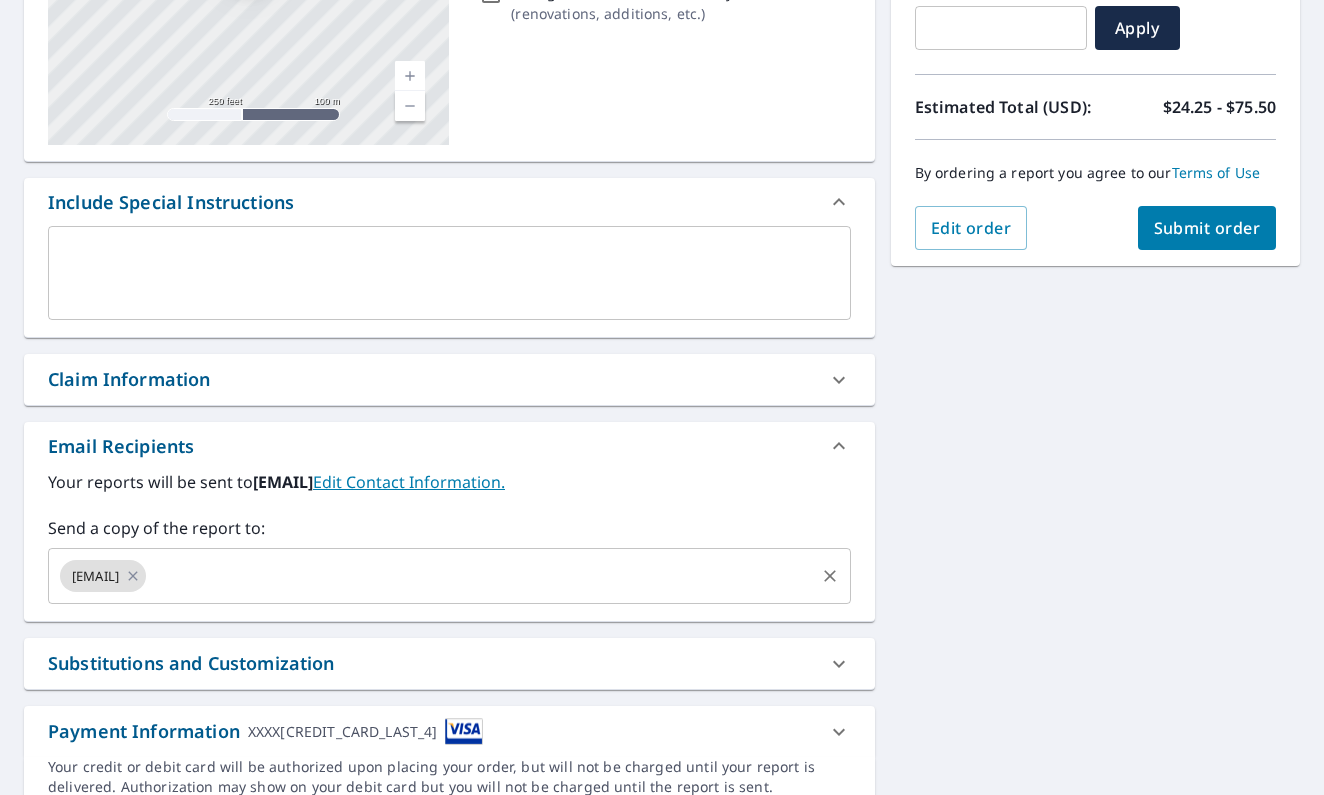 click at bounding box center (480, 576) 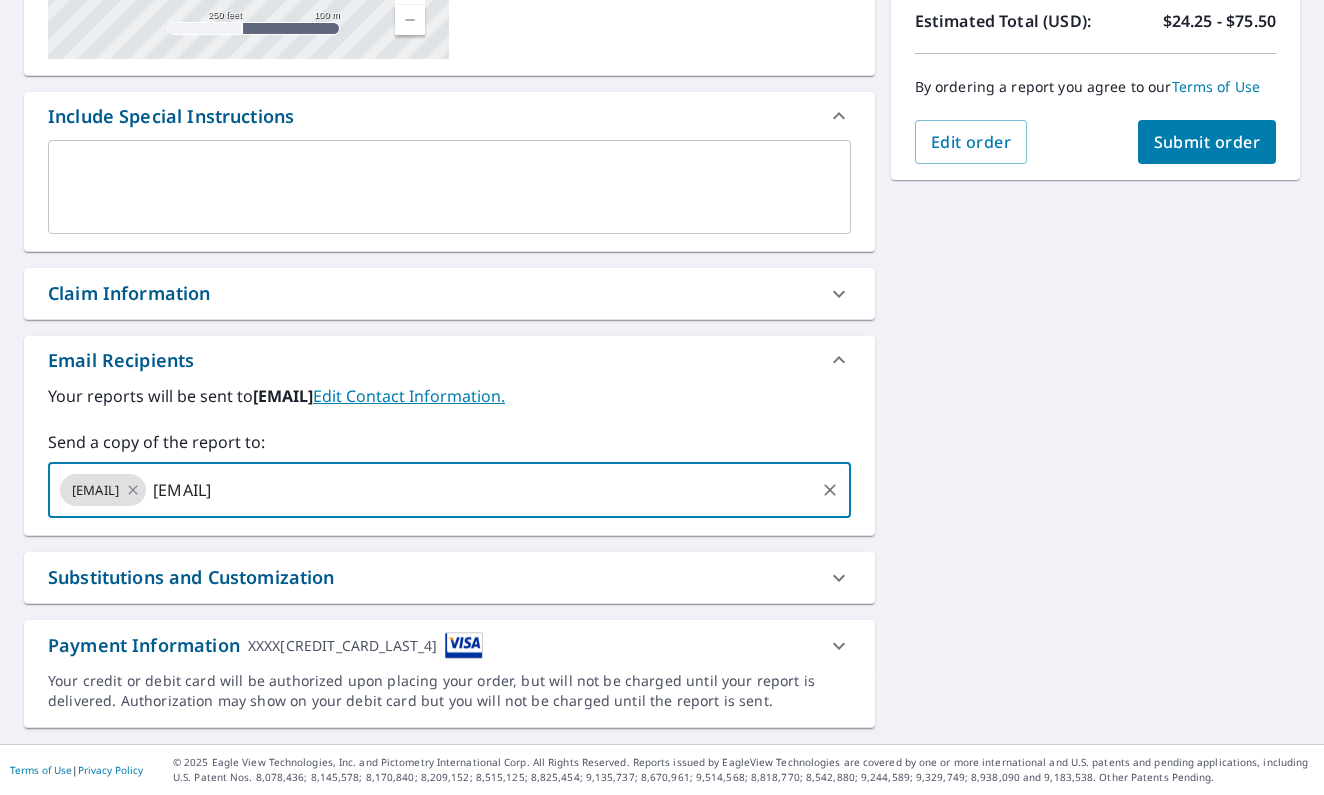 scroll, scrollTop: 458, scrollLeft: 0, axis: vertical 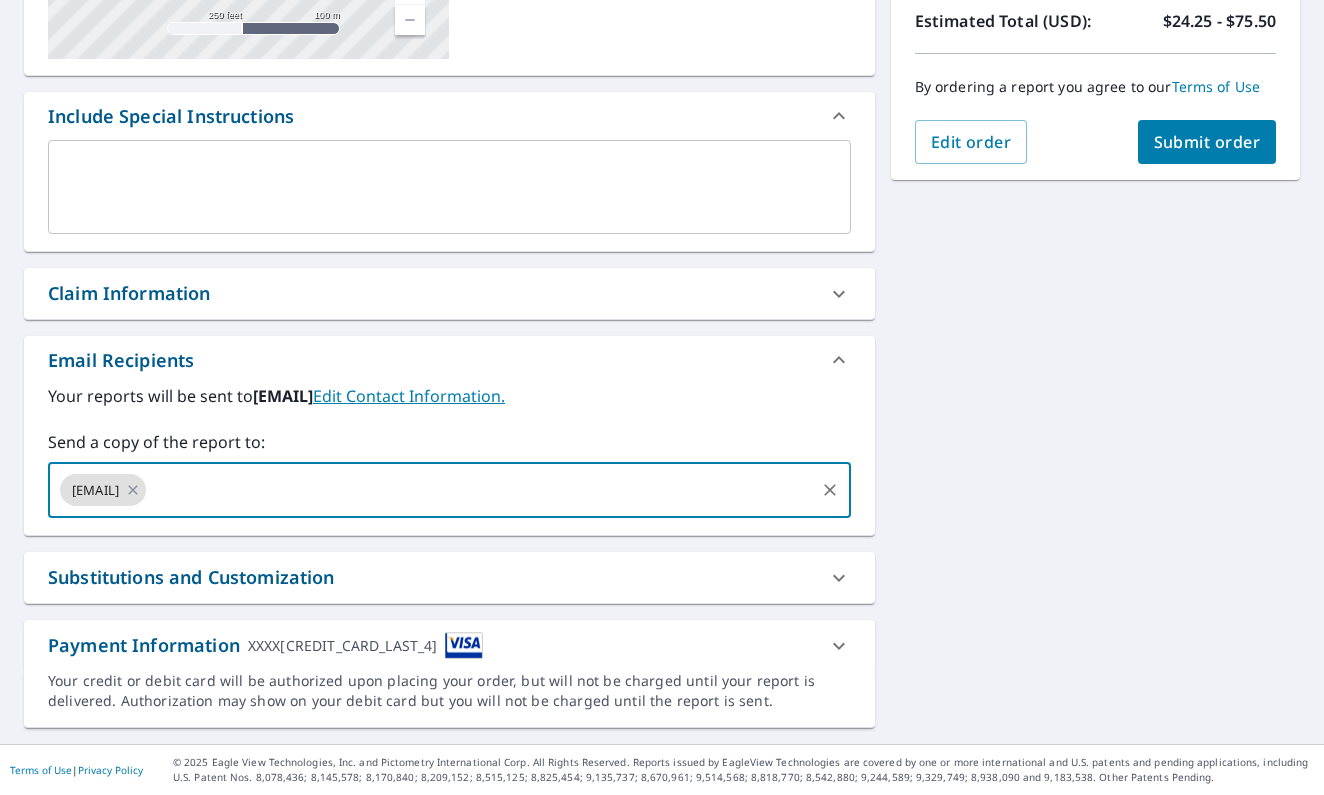 click on "Submit order" at bounding box center (1207, 142) 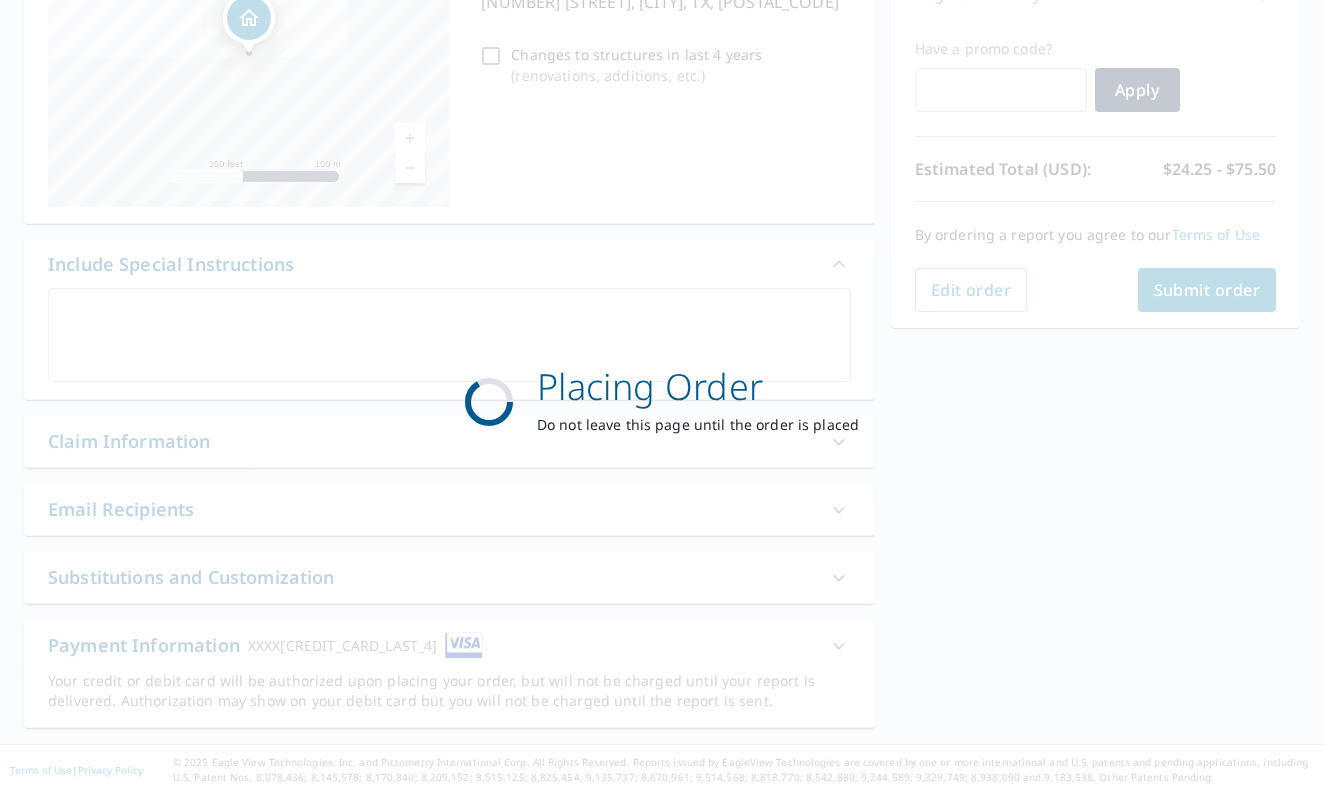 scroll, scrollTop: 310, scrollLeft: 0, axis: vertical 